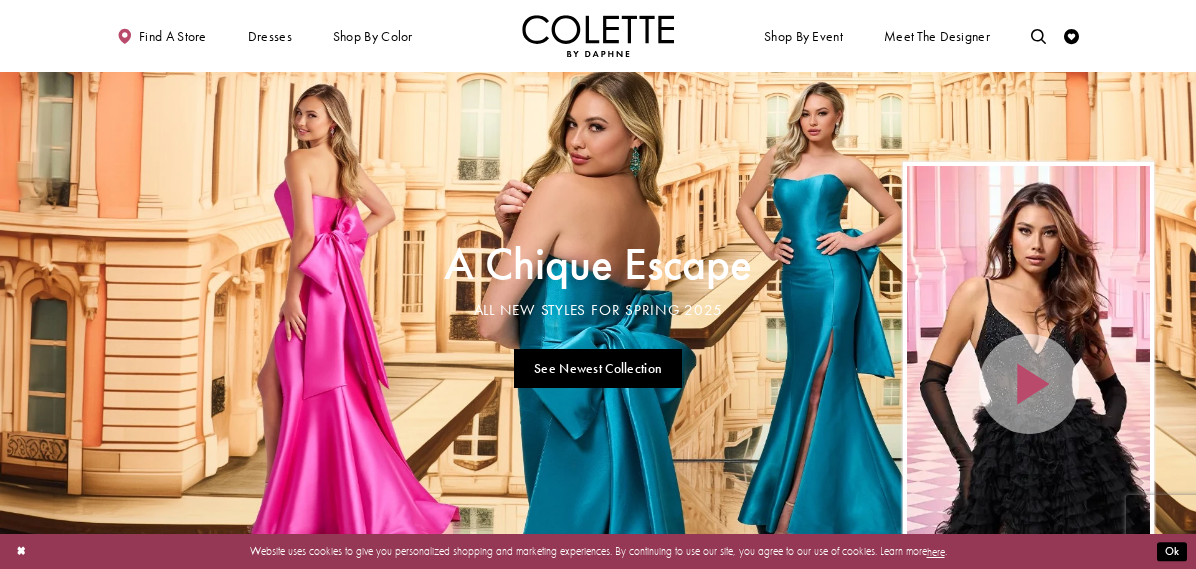 scroll, scrollTop: 0, scrollLeft: 0, axis: both 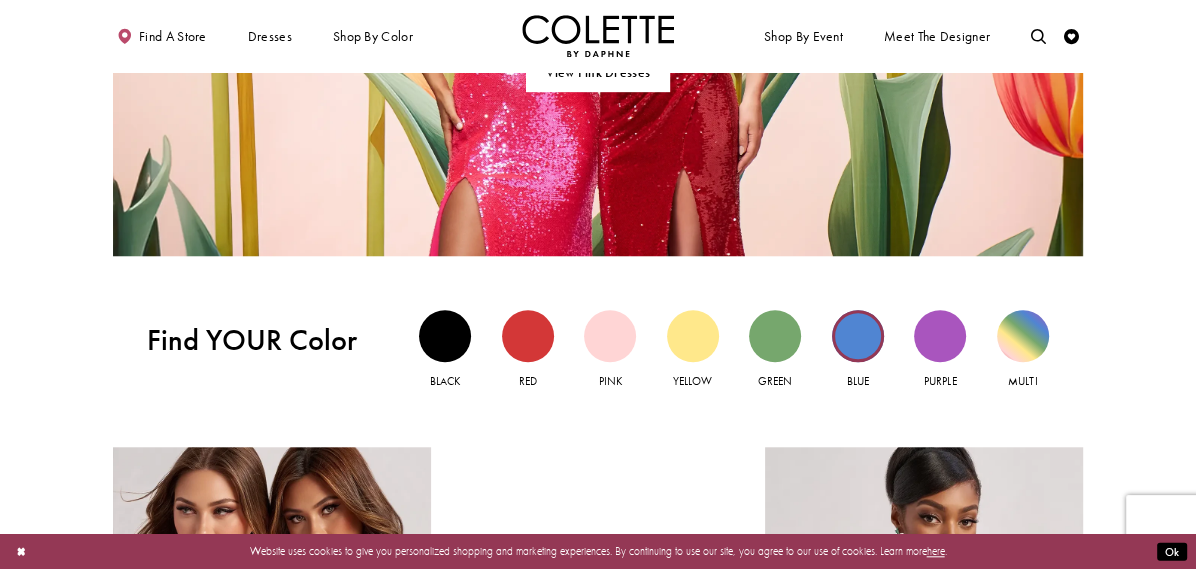 click at bounding box center [858, 336] 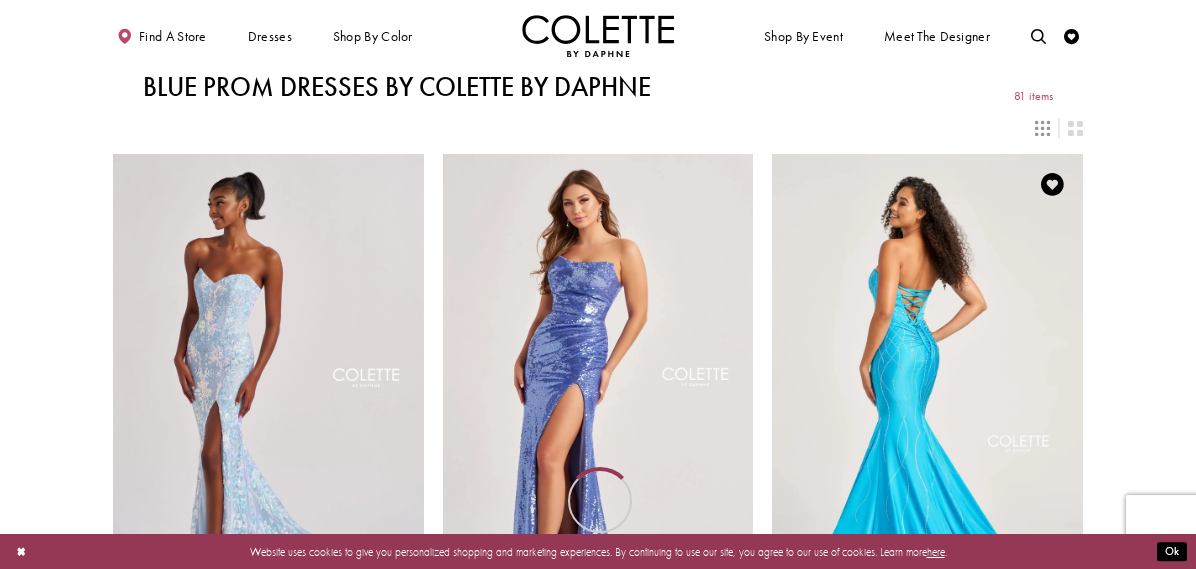 scroll, scrollTop: 0, scrollLeft: 0, axis: both 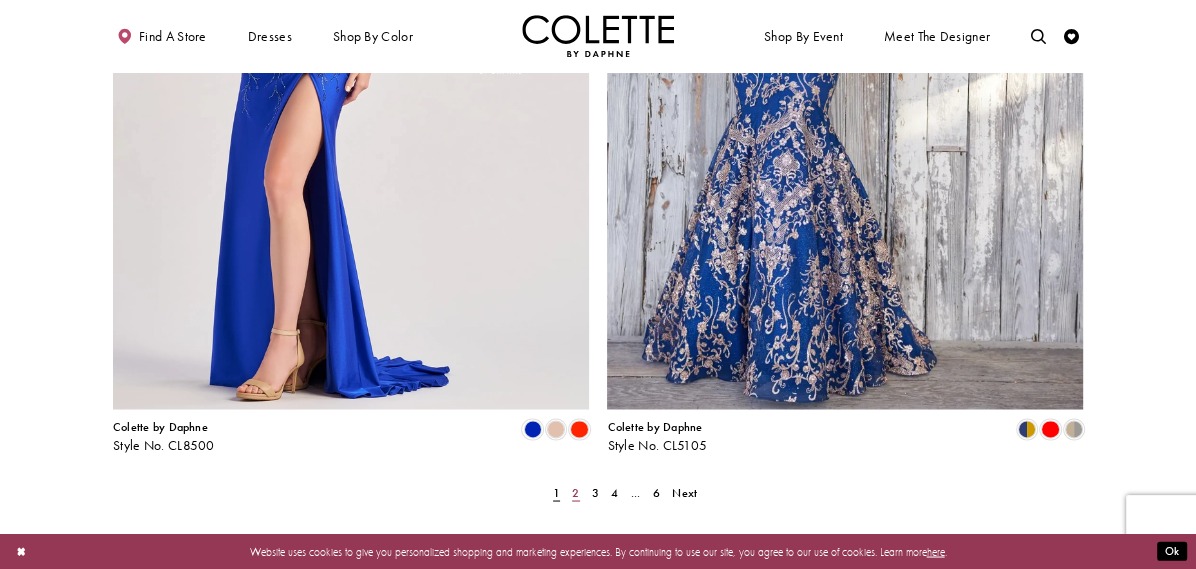 click on "2" at bounding box center (575, 492) 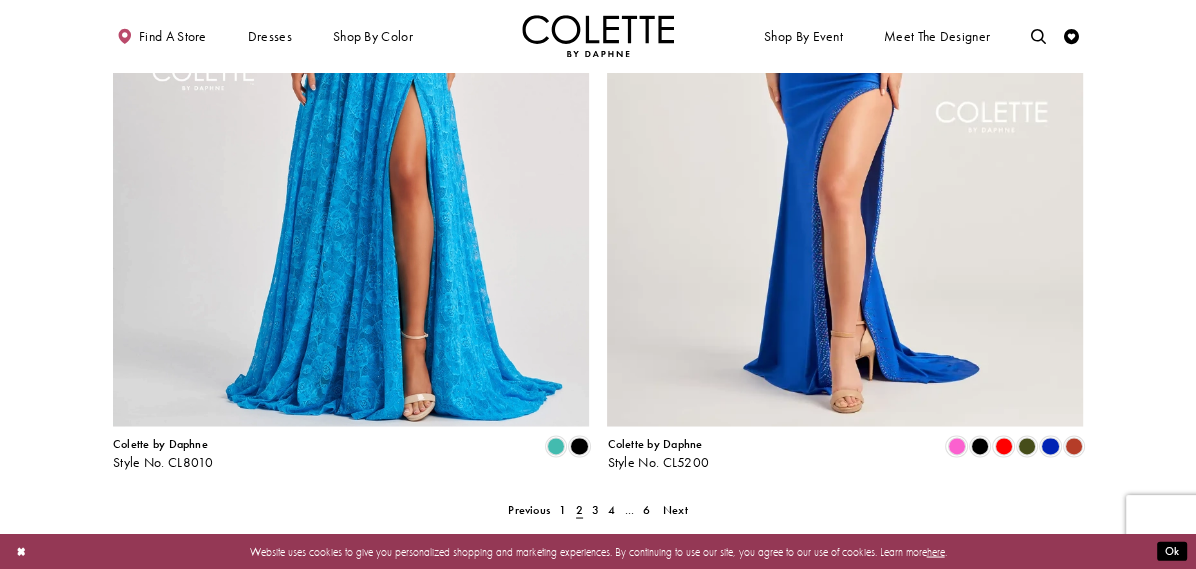 scroll, scrollTop: 2781, scrollLeft: 0, axis: vertical 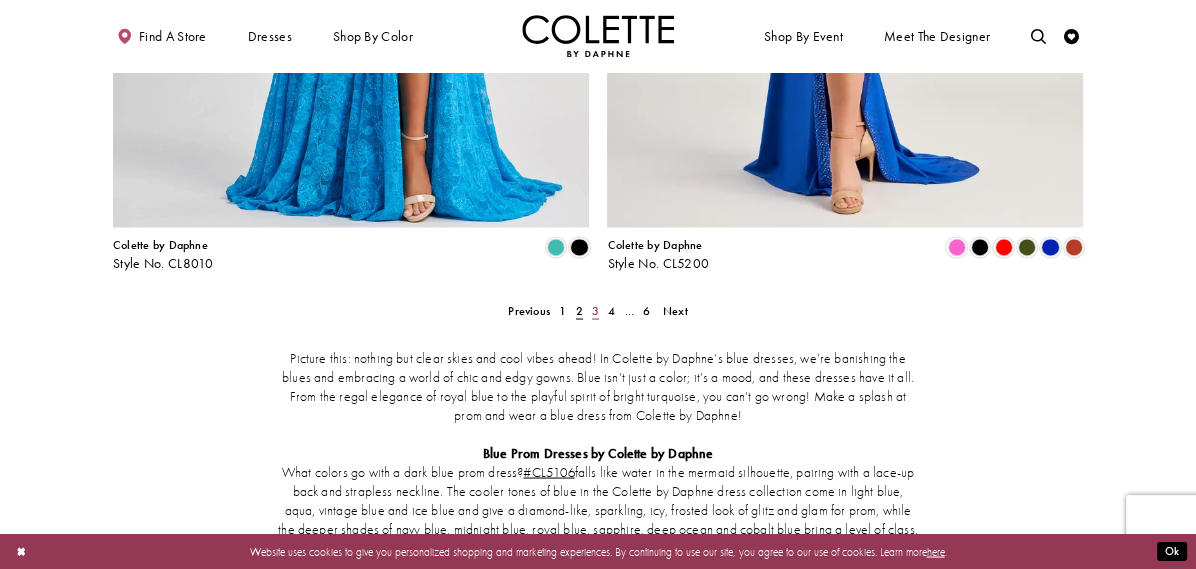 click on "3" at bounding box center [529, 310] 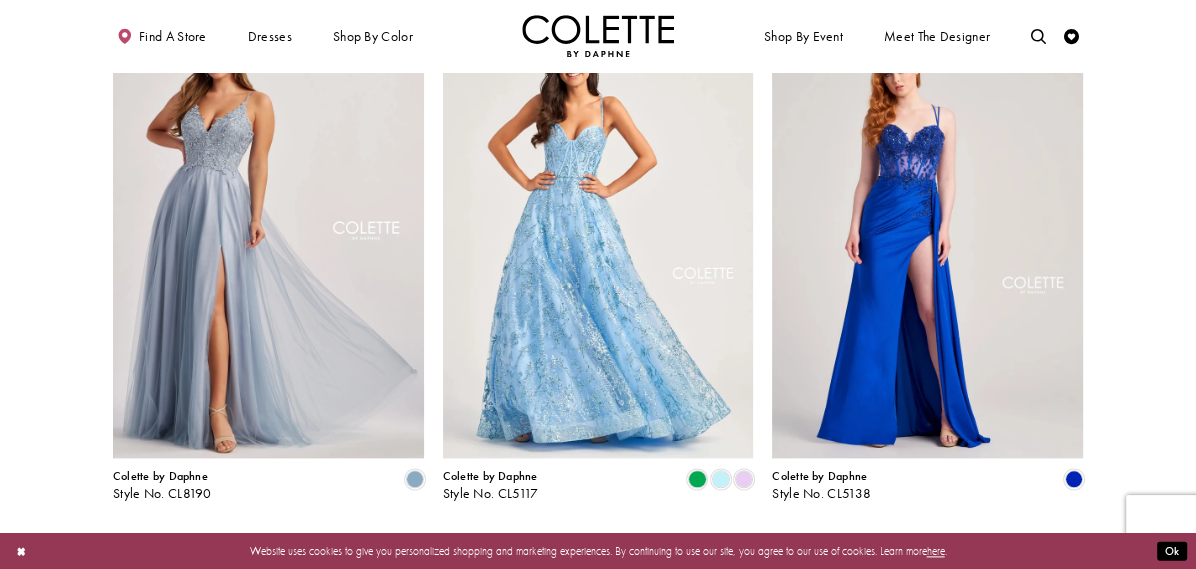 scroll, scrollTop: 1800, scrollLeft: 0, axis: vertical 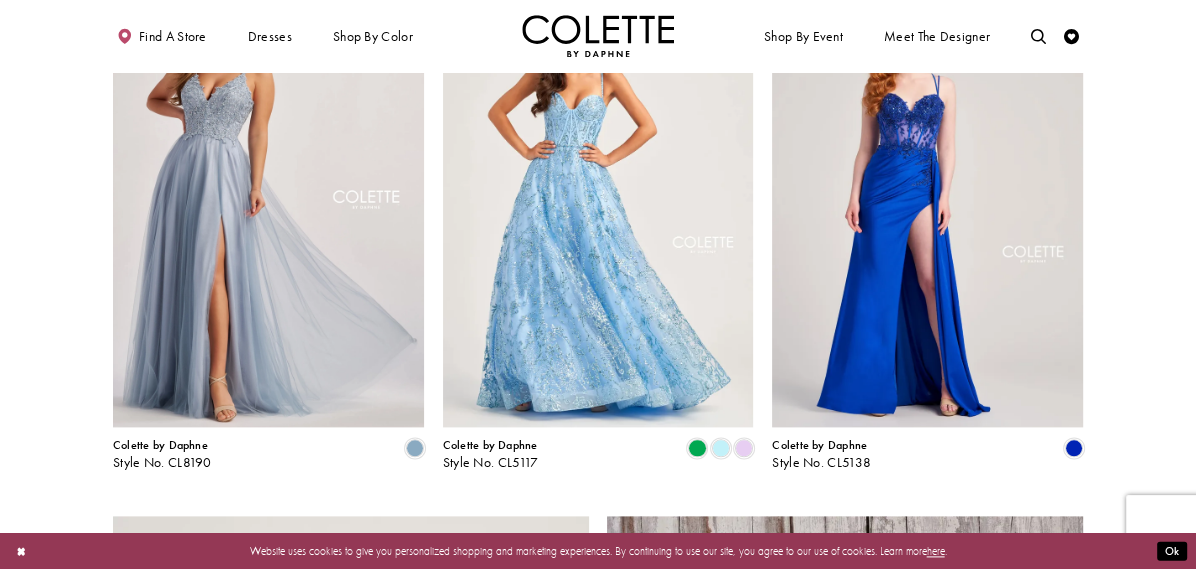 click at bounding box center [598, 202] 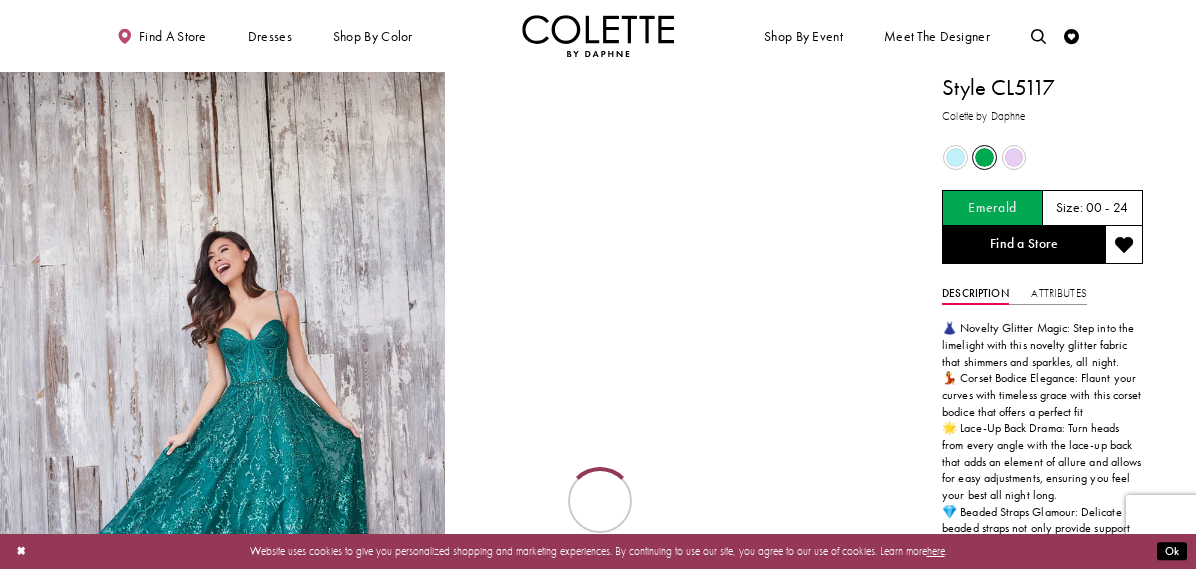 scroll, scrollTop: 0, scrollLeft: 0, axis: both 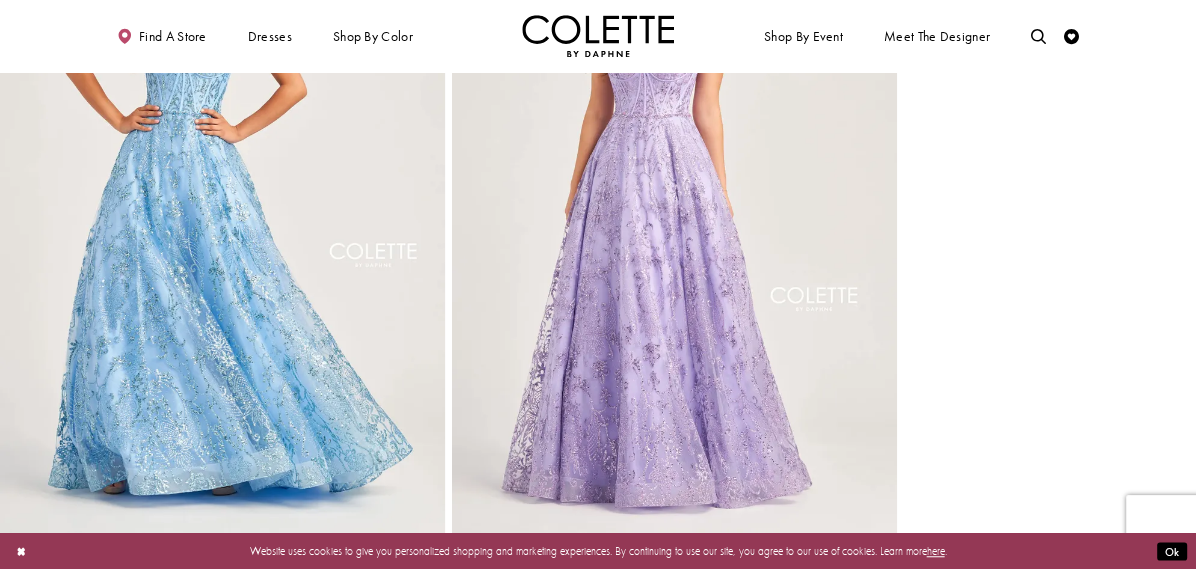 click at bounding box center [222, 202] 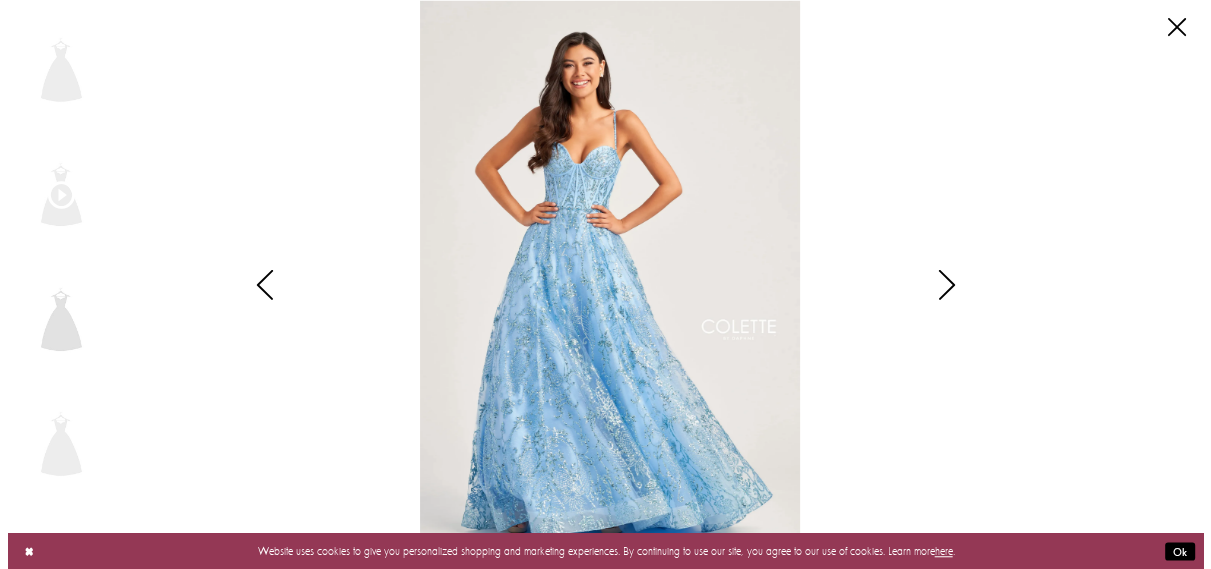 scroll, scrollTop: 1014, scrollLeft: 0, axis: vertical 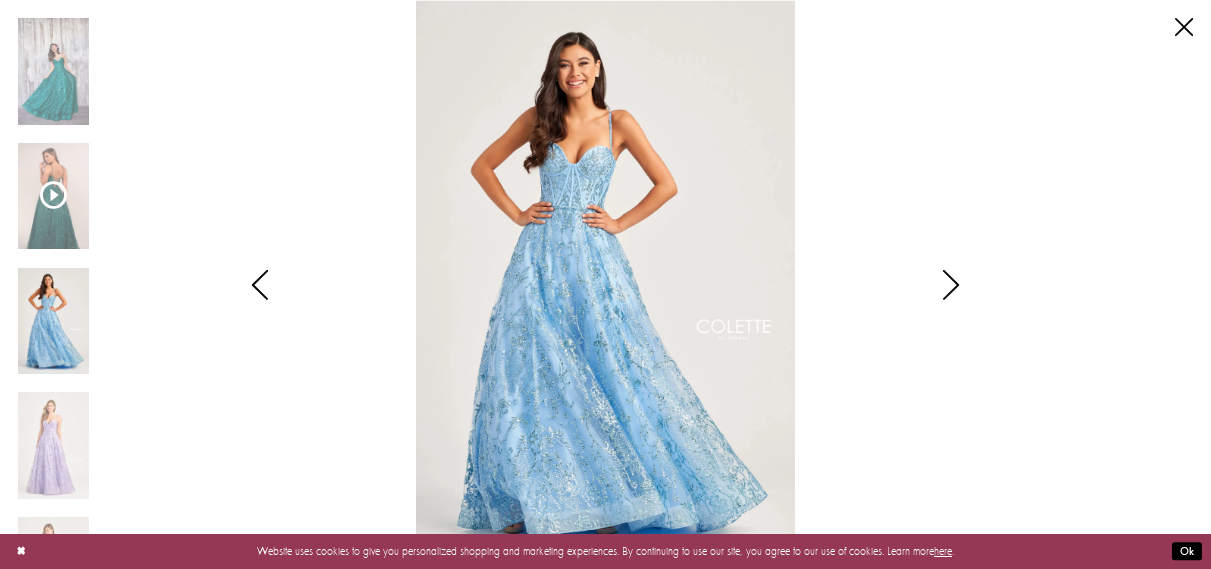 click at bounding box center [951, 285] 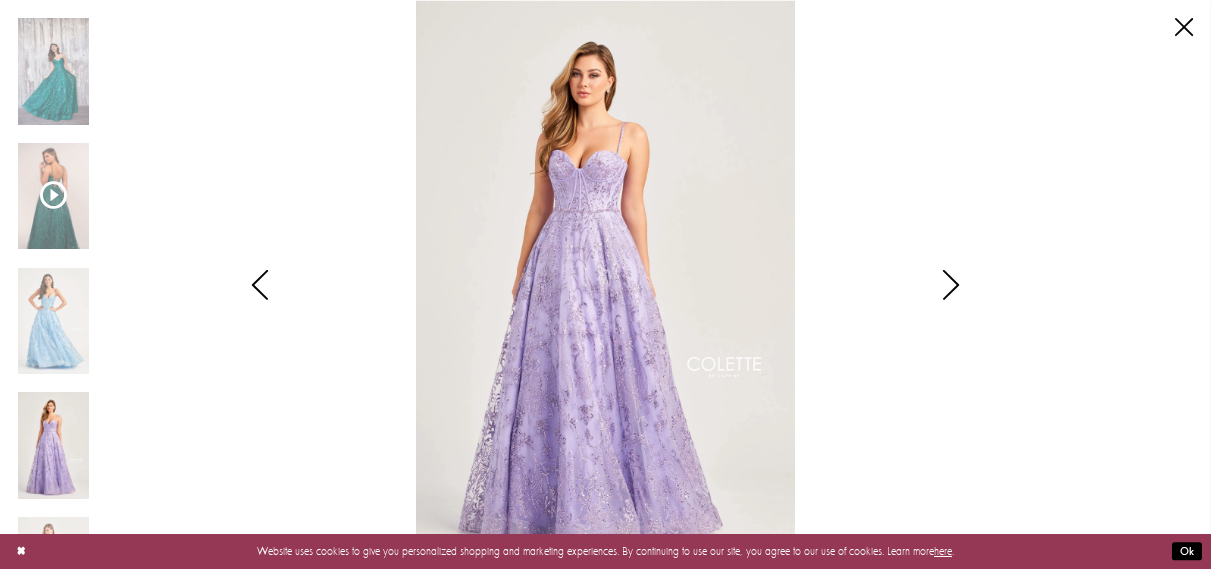 click at bounding box center (951, 285) 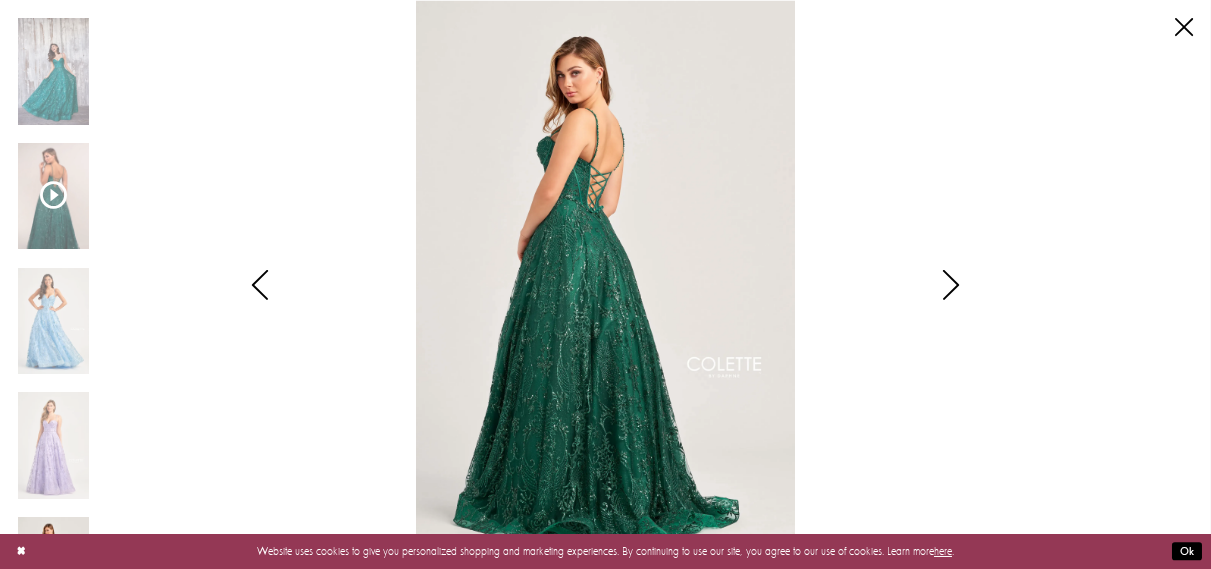 click at bounding box center (951, 285) 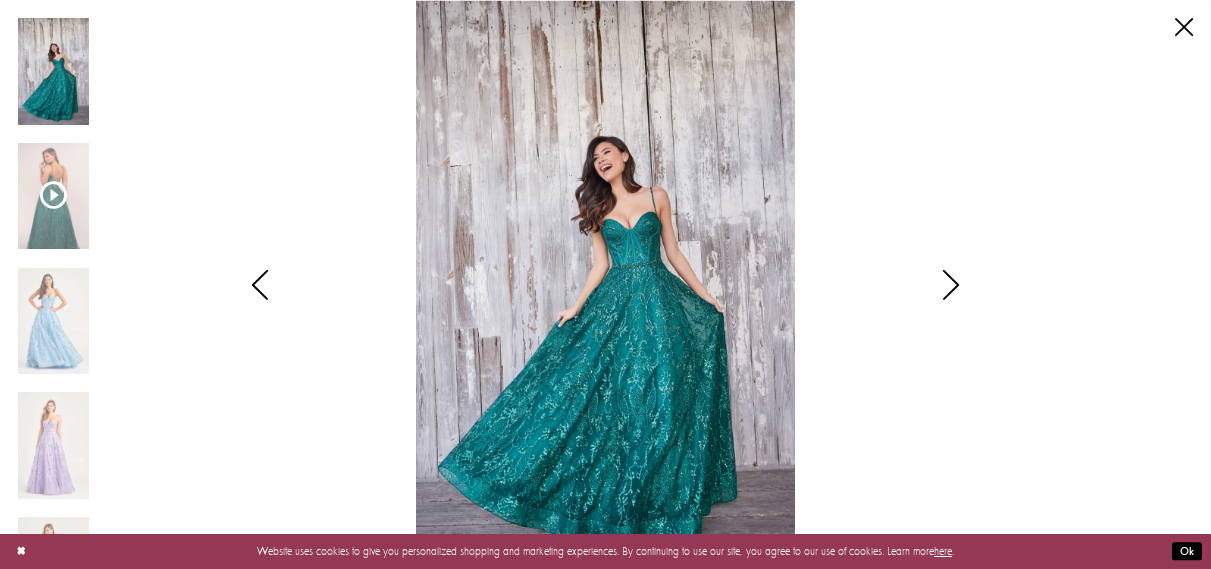 click at bounding box center [951, 285] 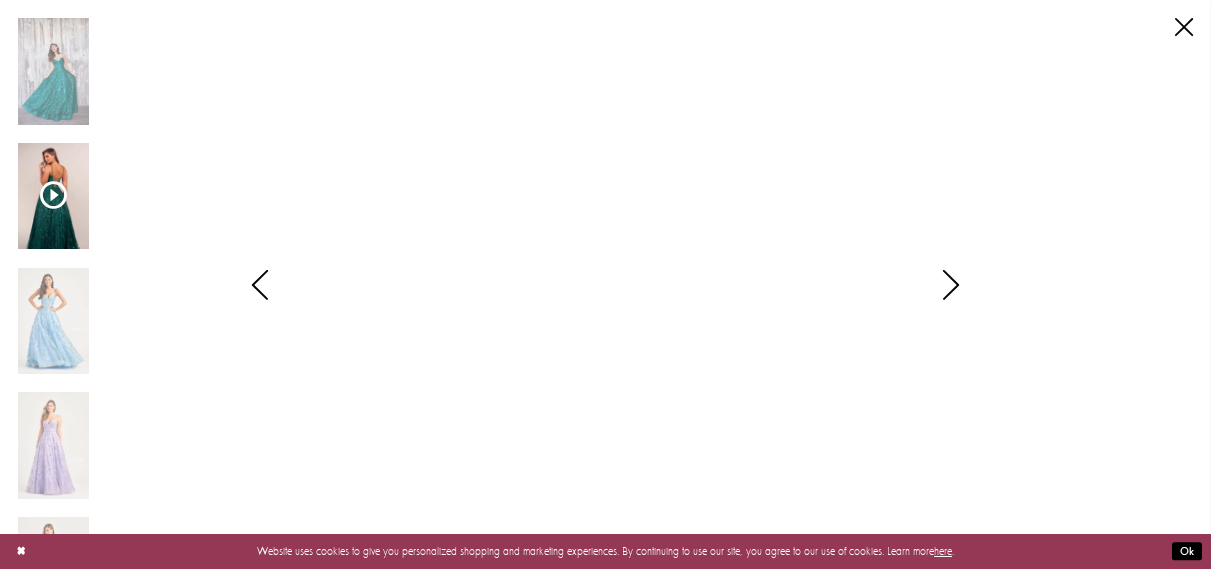 click at bounding box center [951, 285] 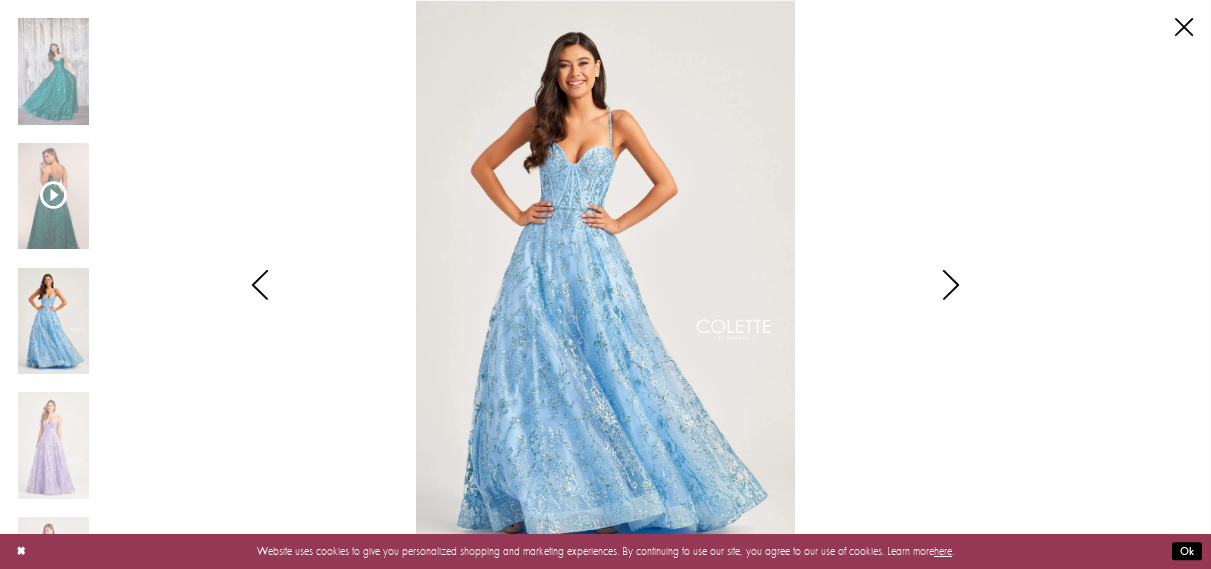 click at bounding box center (53, 321) 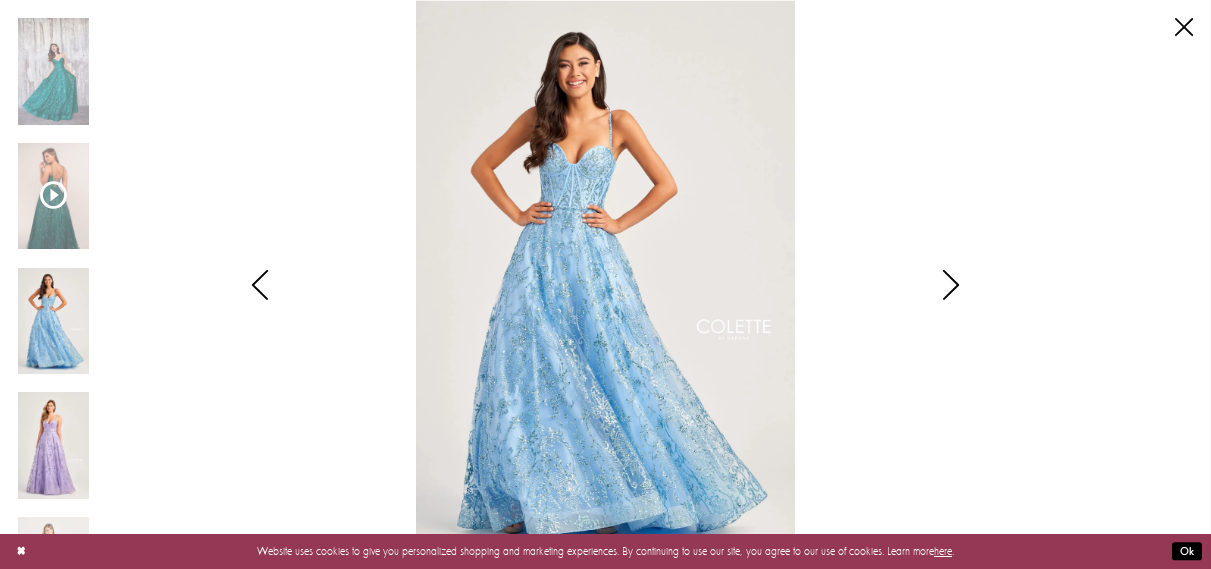 click at bounding box center [53, 445] 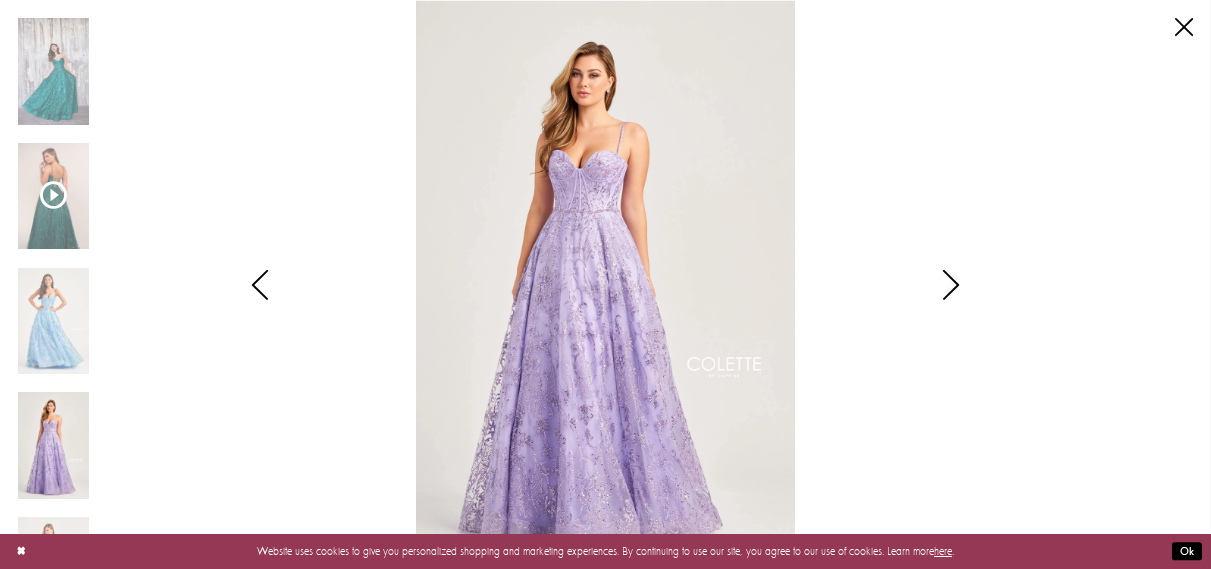 click at bounding box center (260, 285) 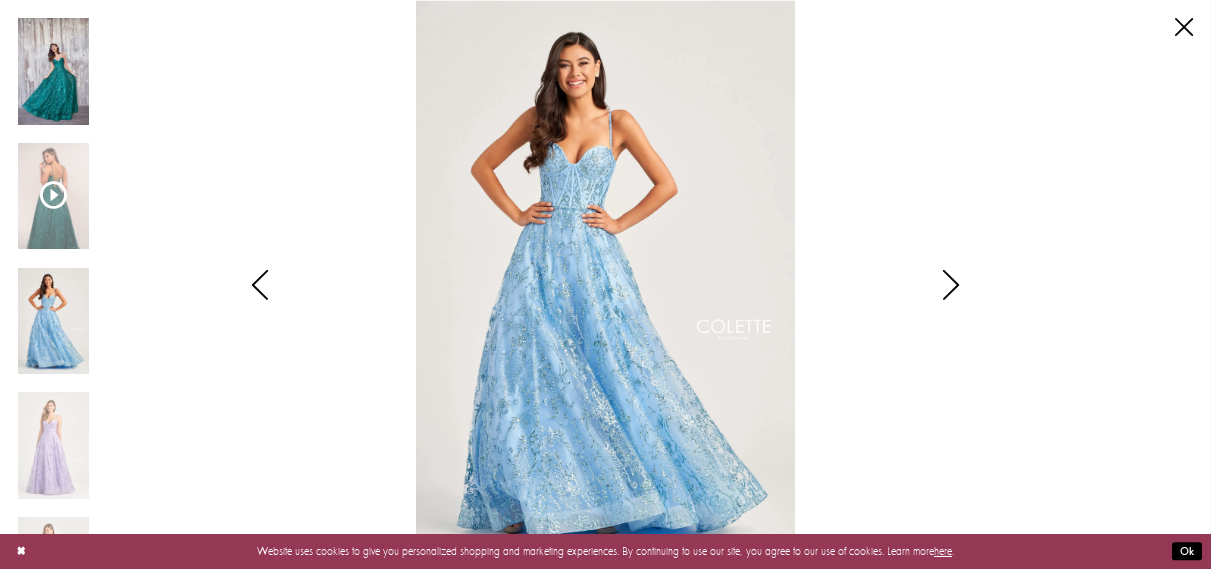 click at bounding box center (53, 71) 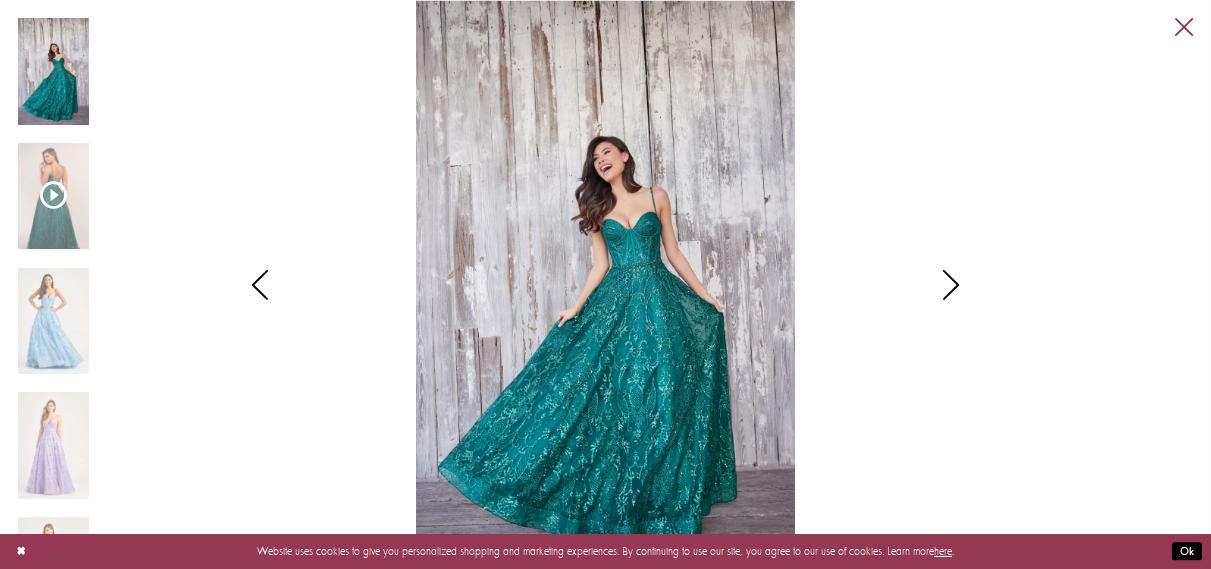 click on "Close" at bounding box center (1184, 27) 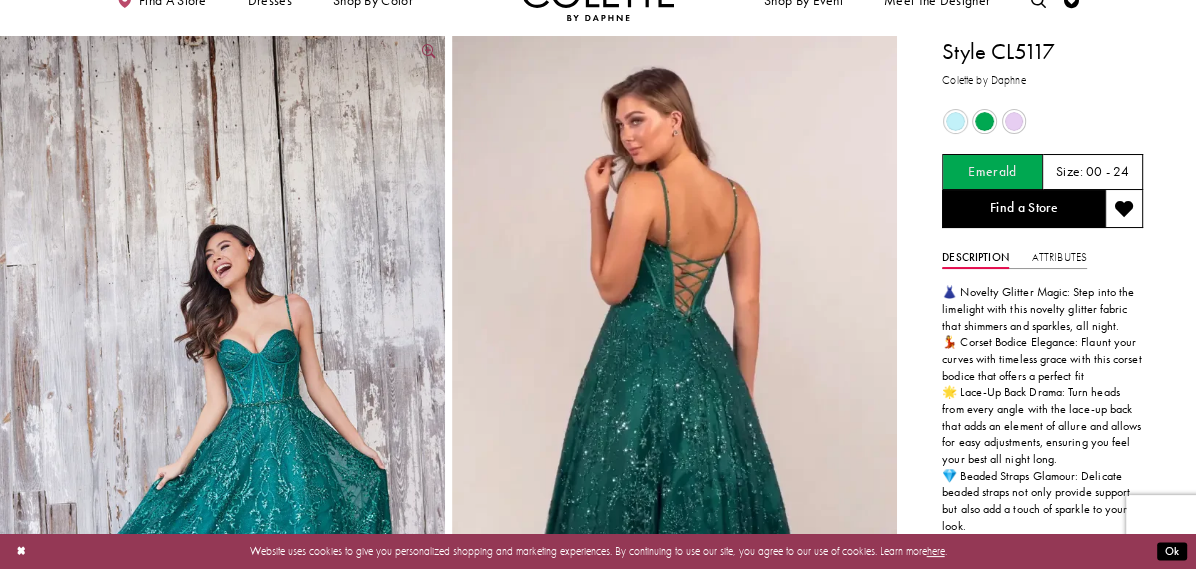 scroll, scrollTop: 0, scrollLeft: 0, axis: both 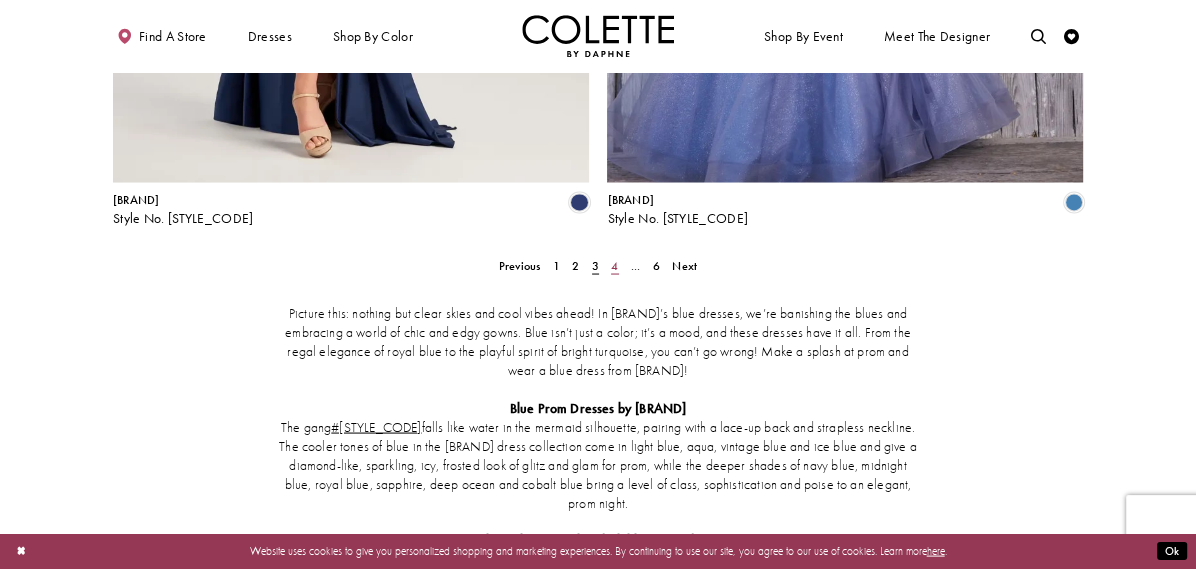 click on "4" at bounding box center (614, 192) 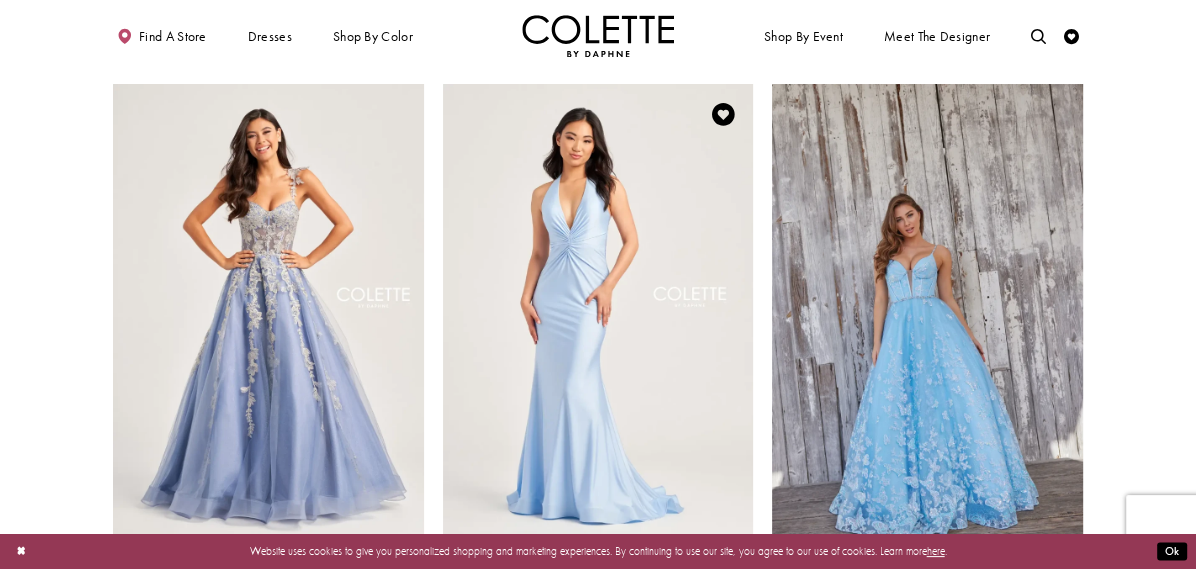 scroll, scrollTop: 0, scrollLeft: 0, axis: both 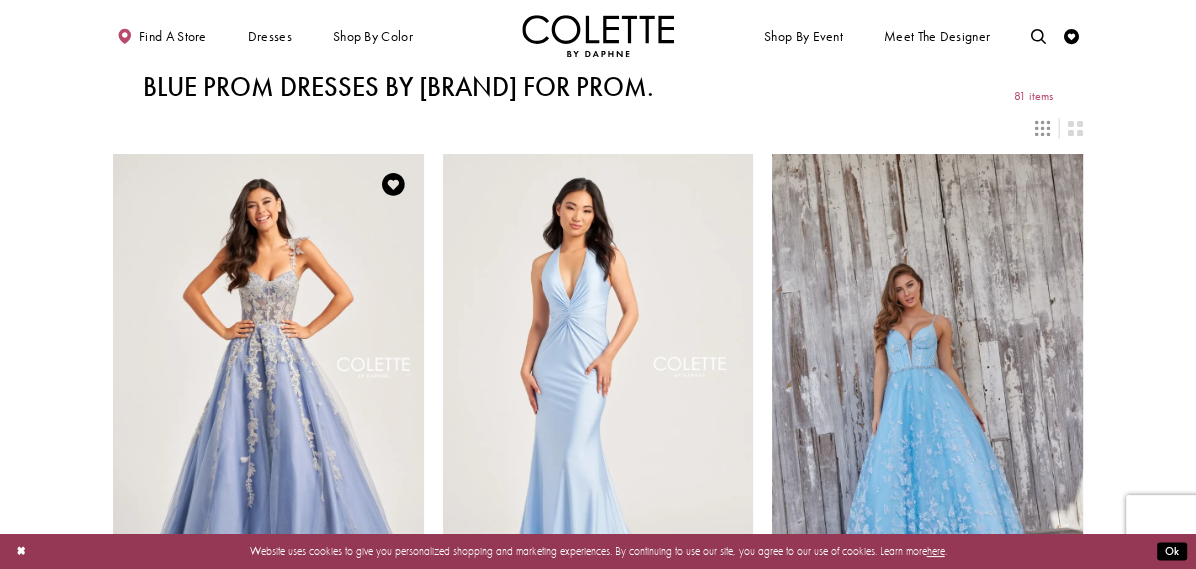 click at bounding box center [268, 380] 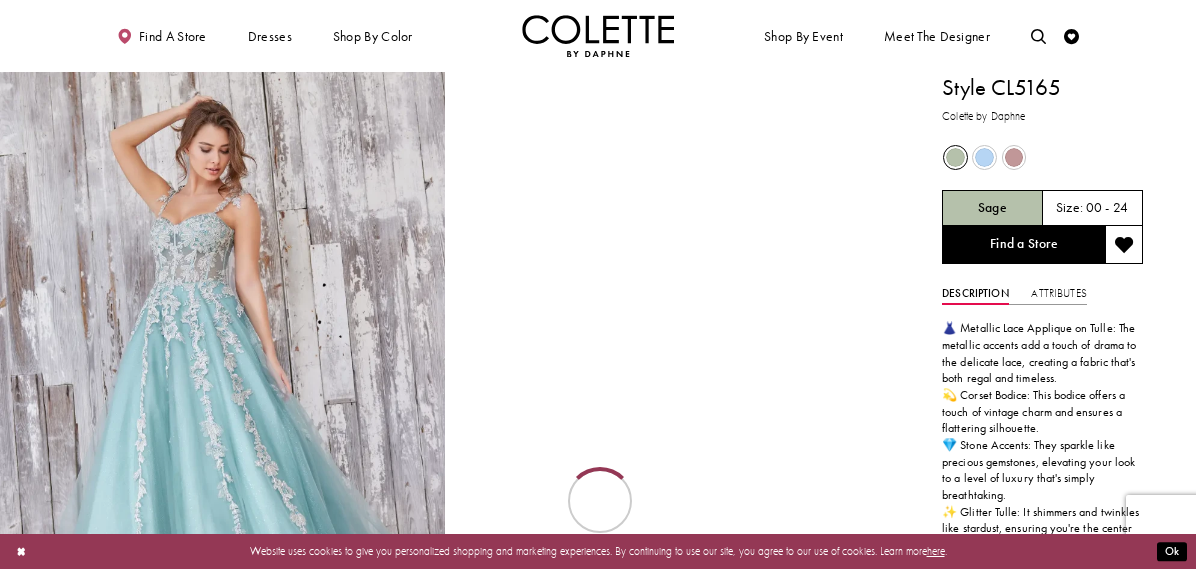 scroll, scrollTop: 0, scrollLeft: 0, axis: both 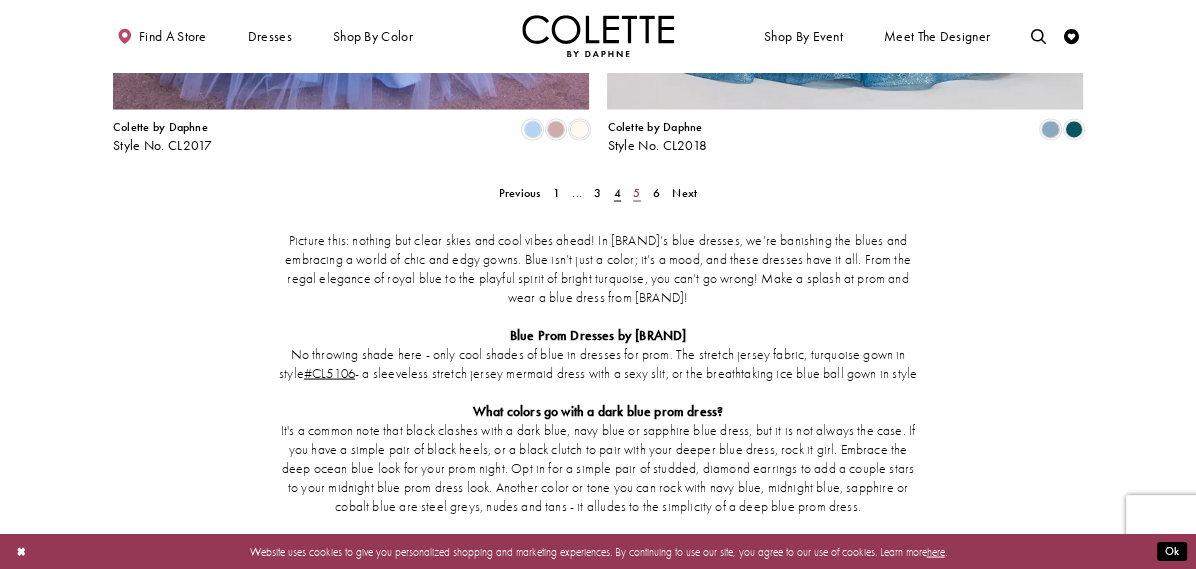 click on "5" at bounding box center [636, 192] 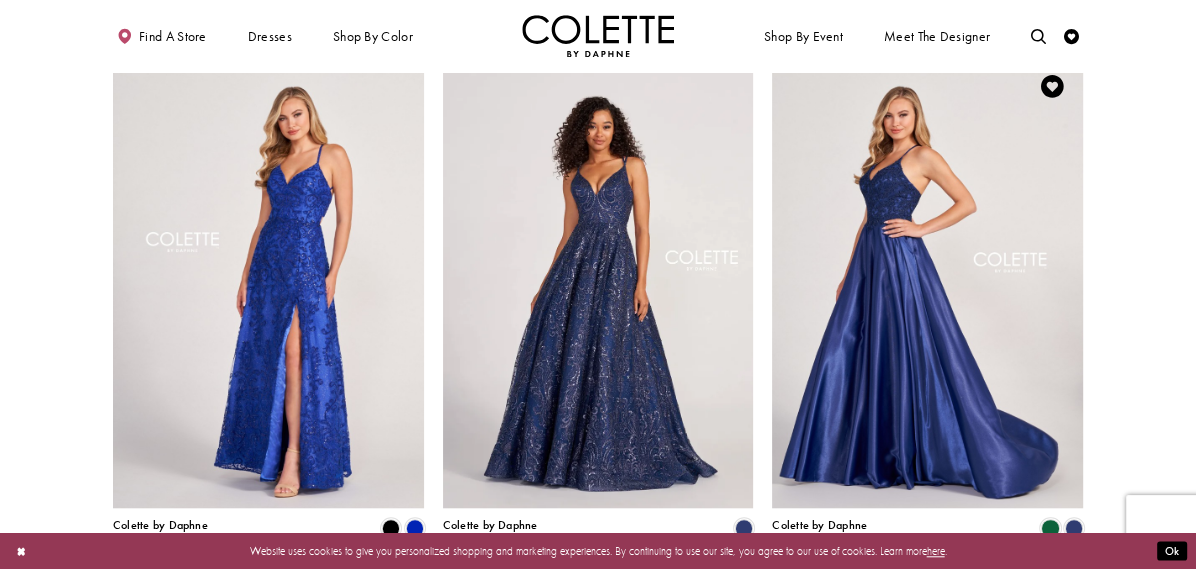 scroll, scrollTop: 1282, scrollLeft: 0, axis: vertical 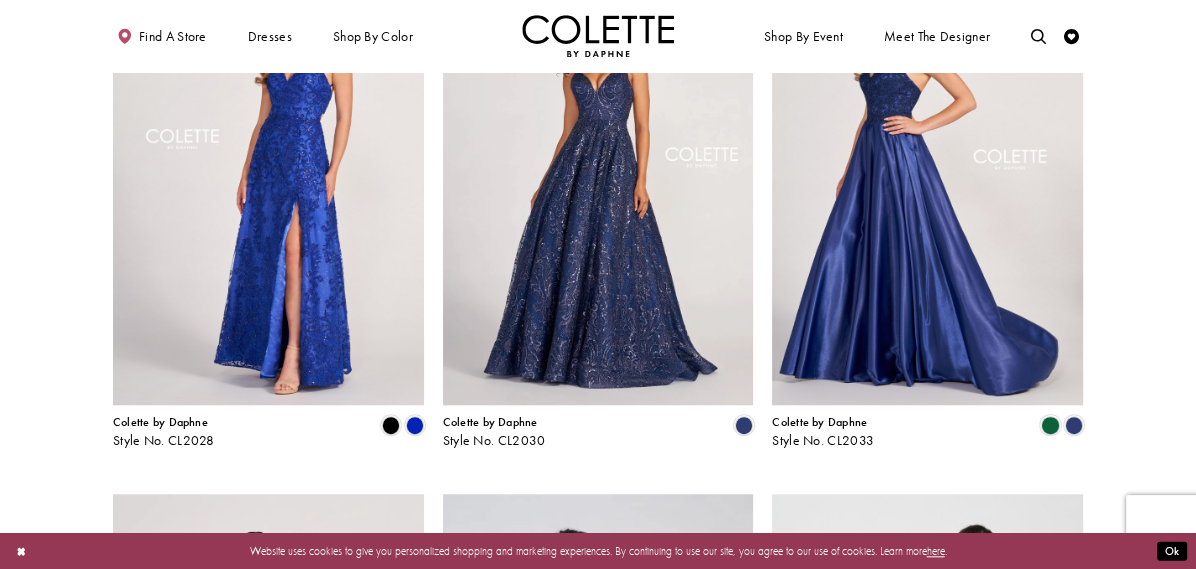 click at bounding box center (927, 179) 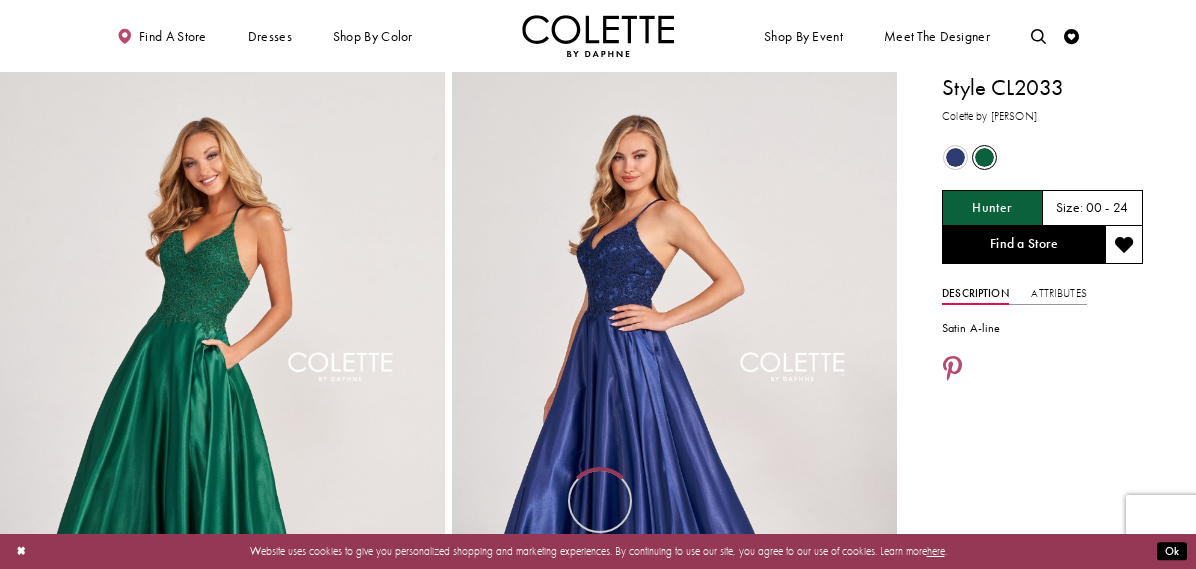 scroll, scrollTop: 0, scrollLeft: 0, axis: both 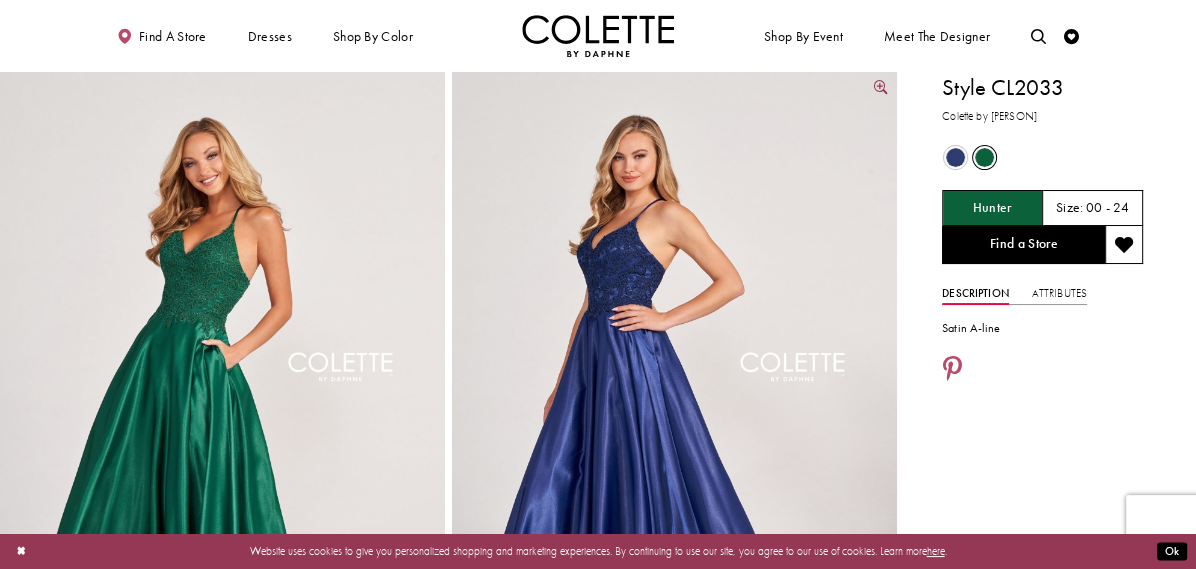 click at bounding box center (674, 405) 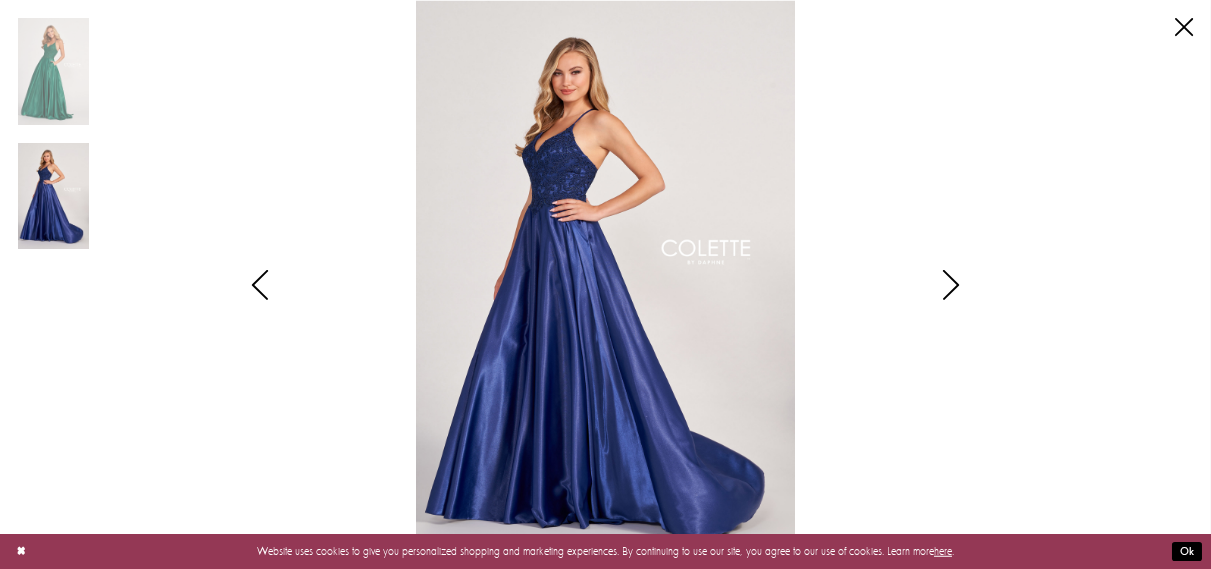 click at bounding box center (951, 285) 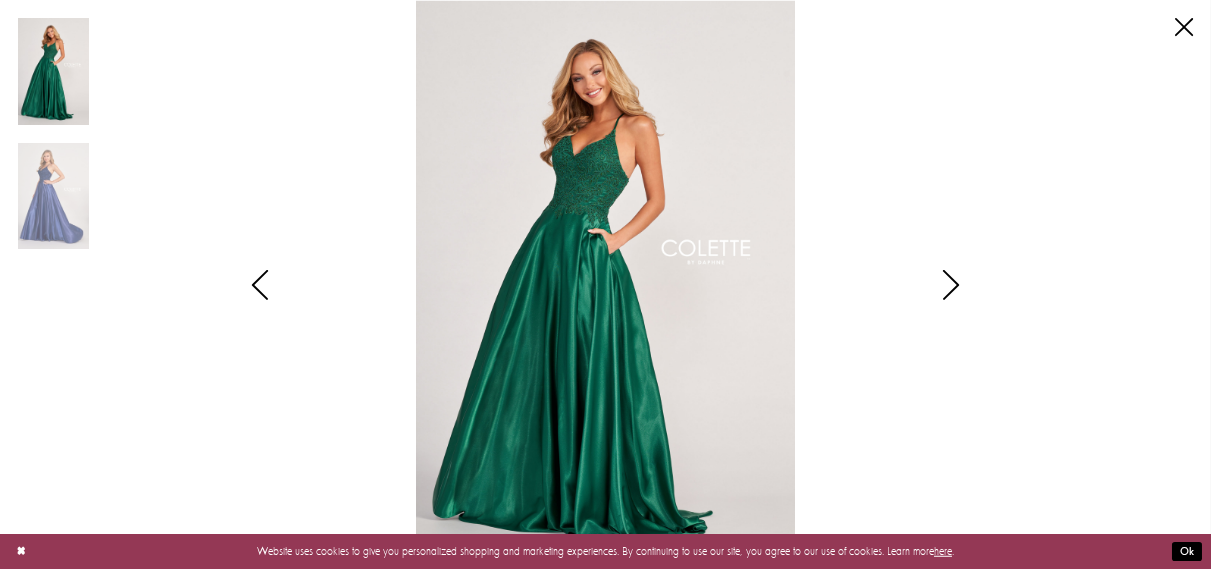 click at bounding box center (951, 285) 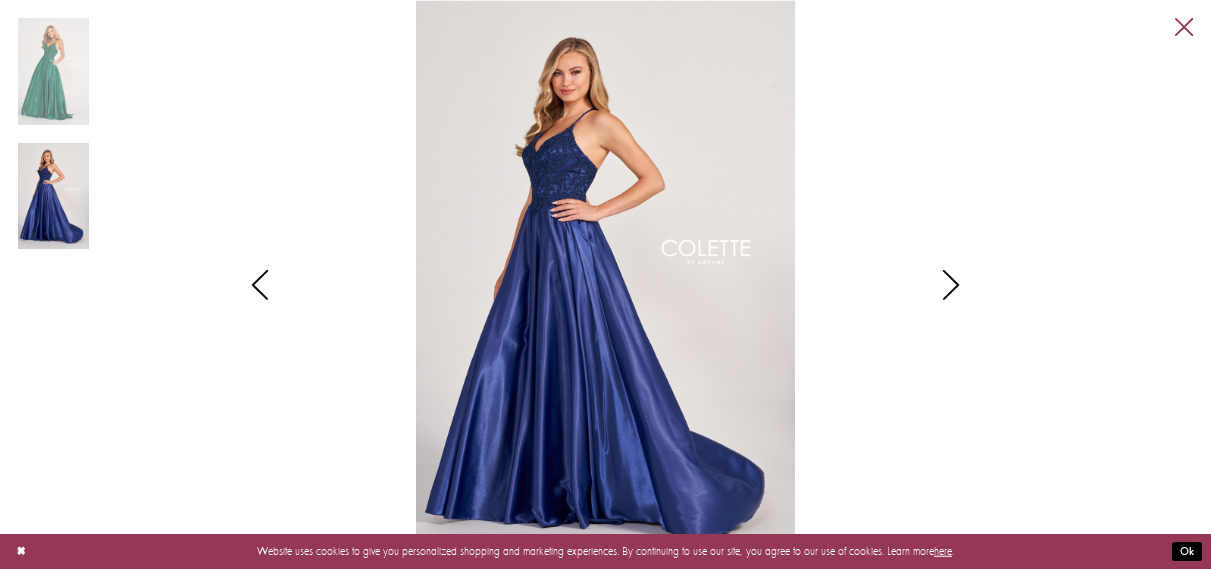 click on "Close" at bounding box center [1184, 27] 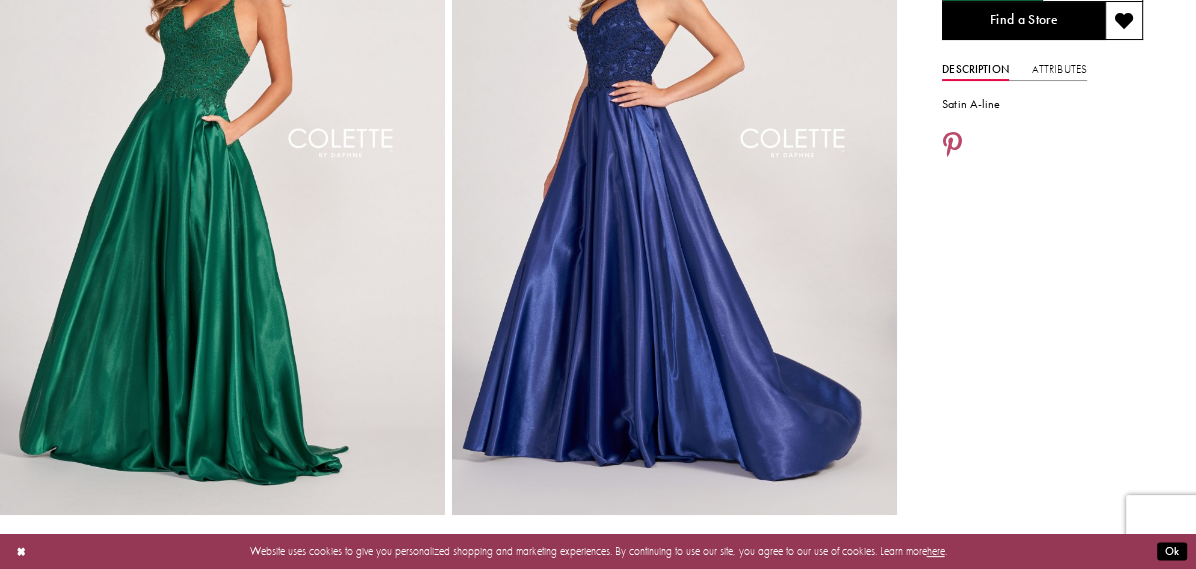 scroll, scrollTop: 0, scrollLeft: 0, axis: both 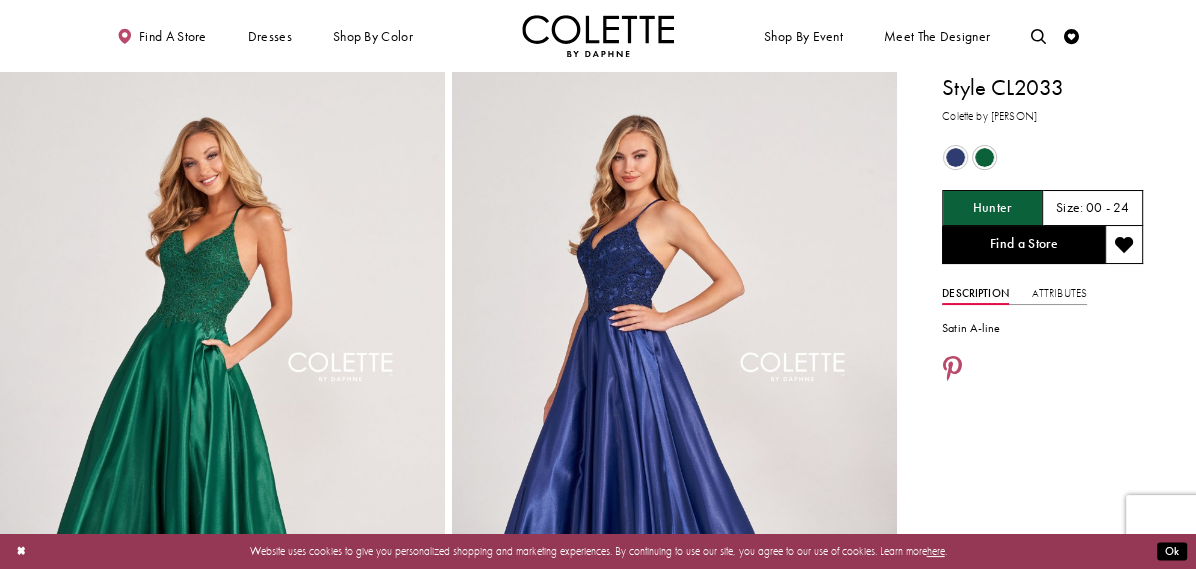 click on "Size:
00 - 24" at bounding box center [1093, 208] 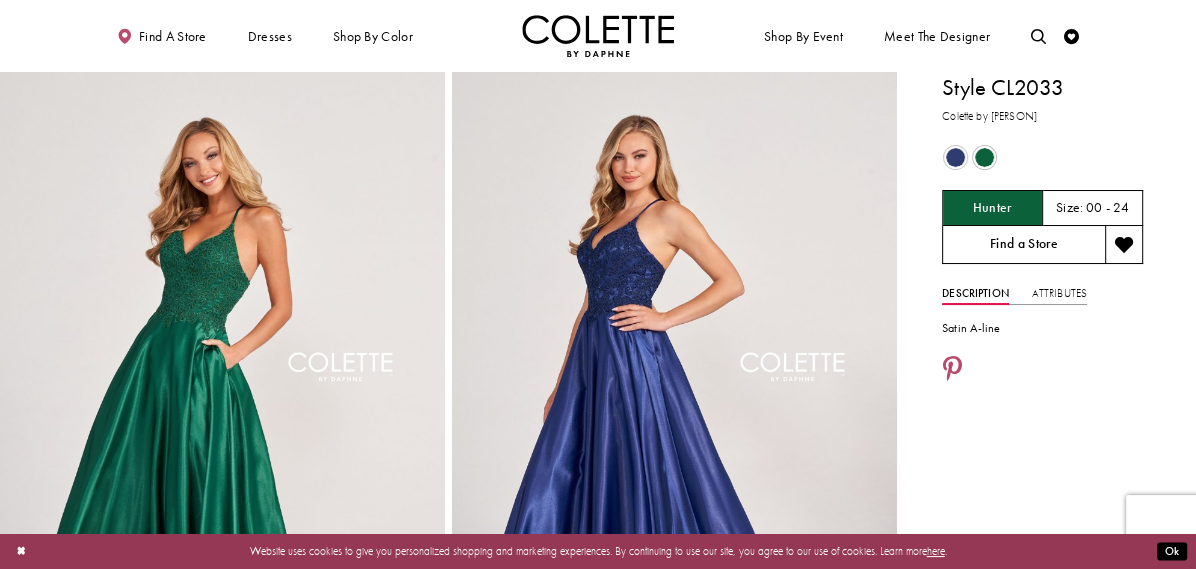click on "Find a Store" at bounding box center [1023, 245] 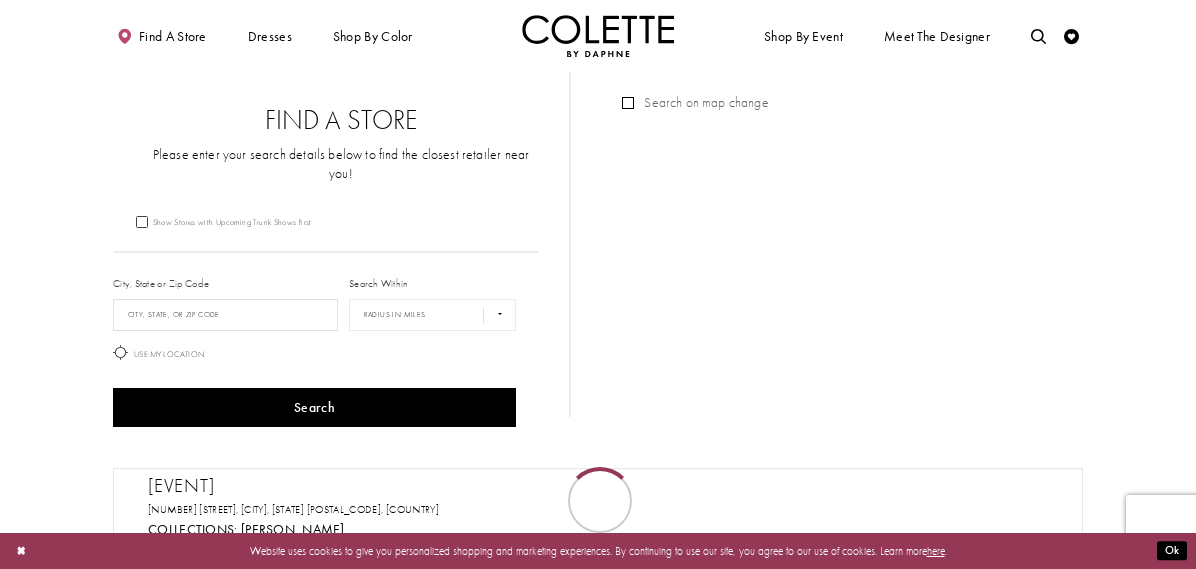 scroll, scrollTop: 0, scrollLeft: 0, axis: both 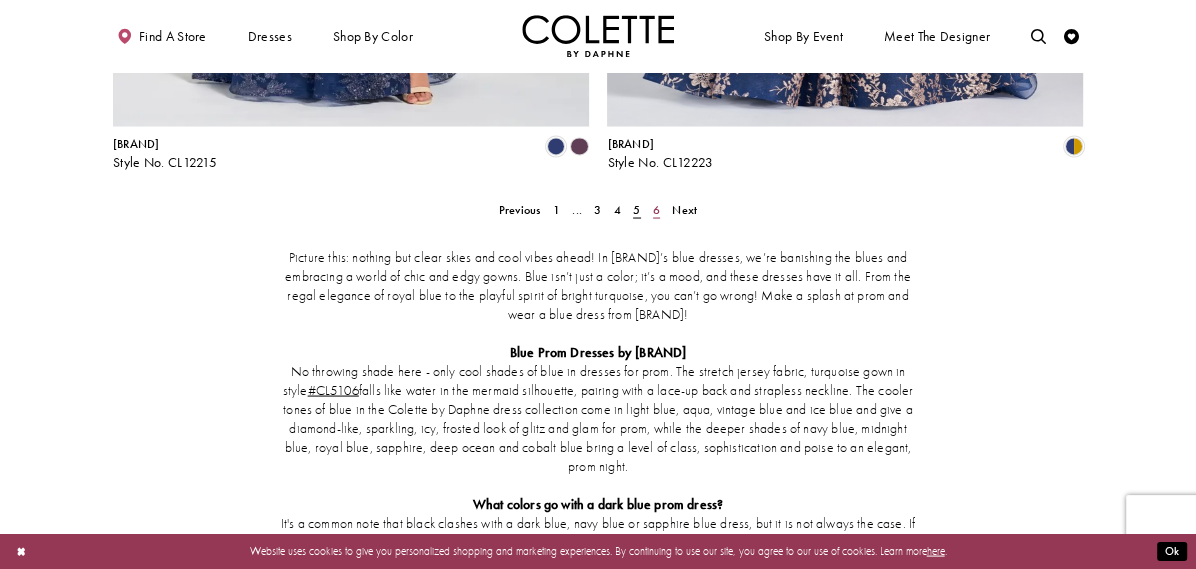 click on "6" at bounding box center (656, 209) 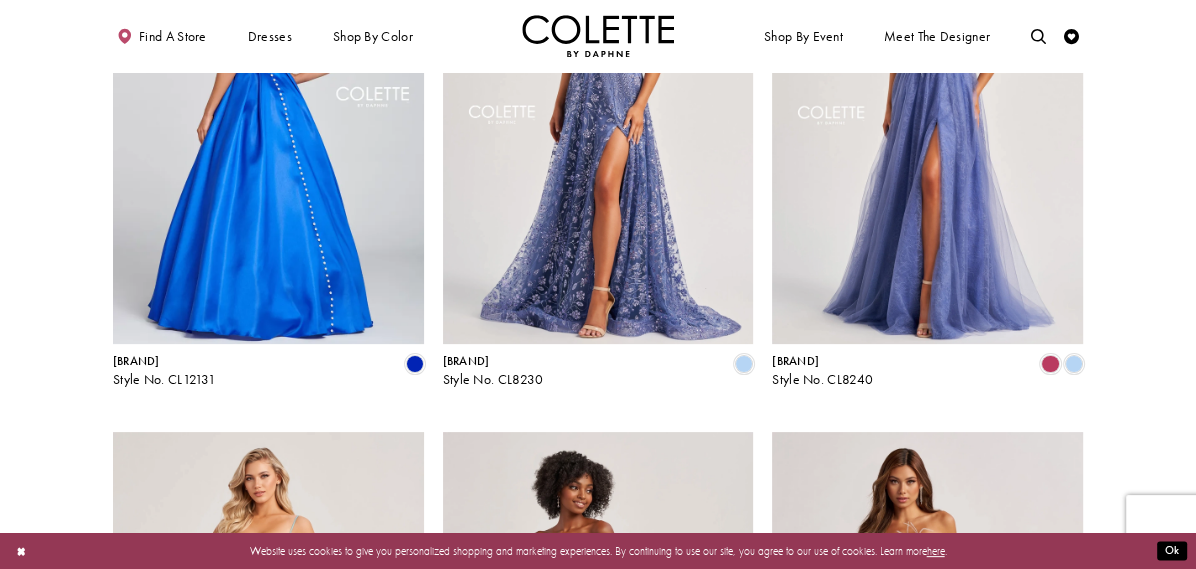 scroll, scrollTop: 100, scrollLeft: 0, axis: vertical 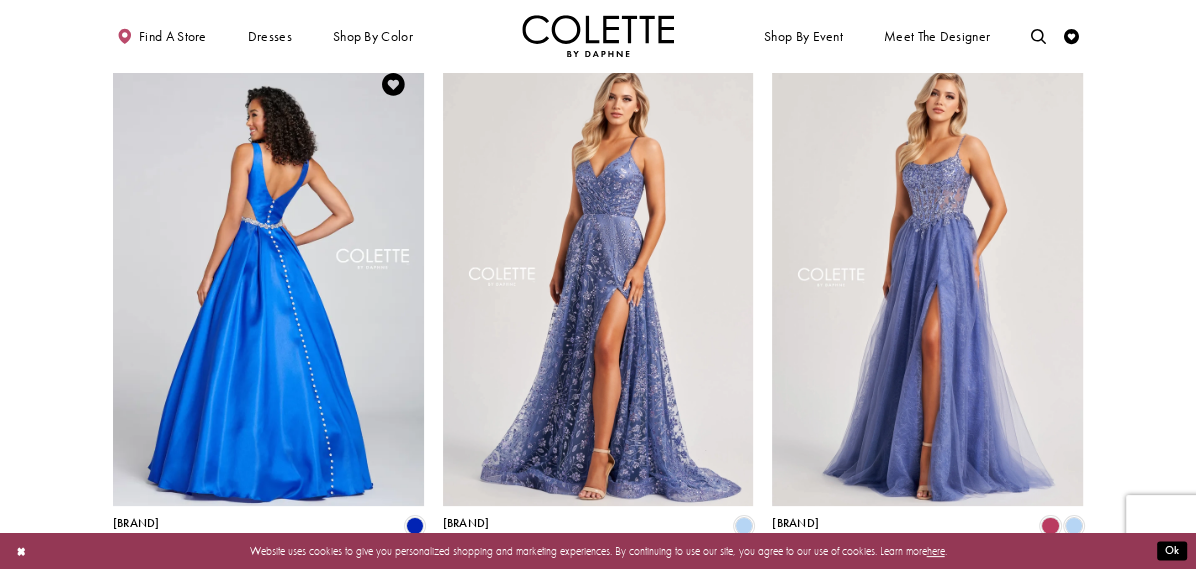 click at bounding box center [268, 280] 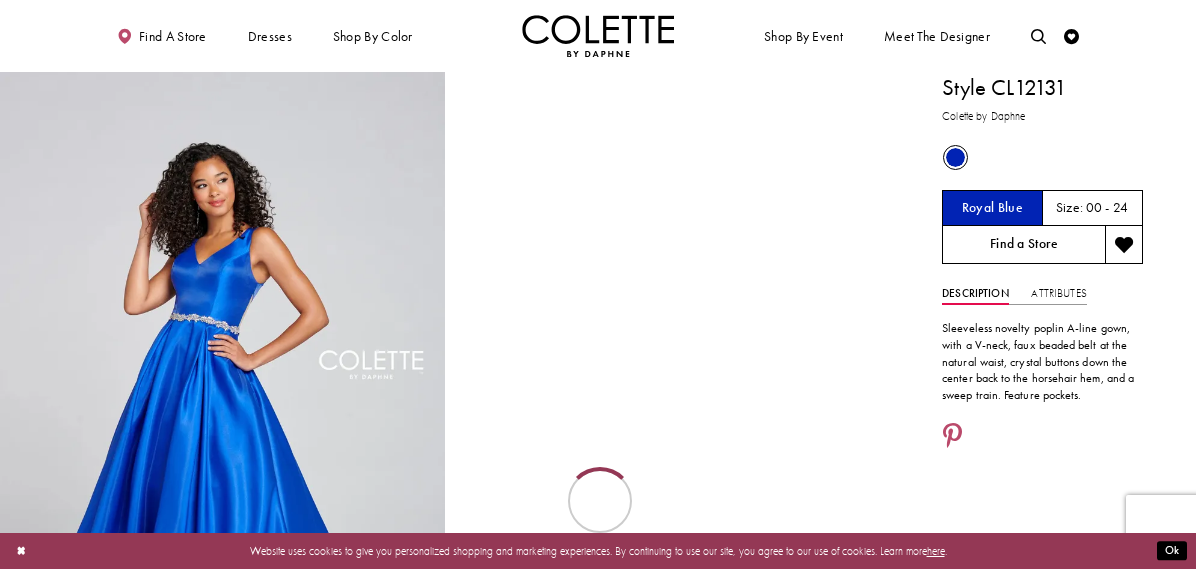 scroll, scrollTop: 0, scrollLeft: 0, axis: both 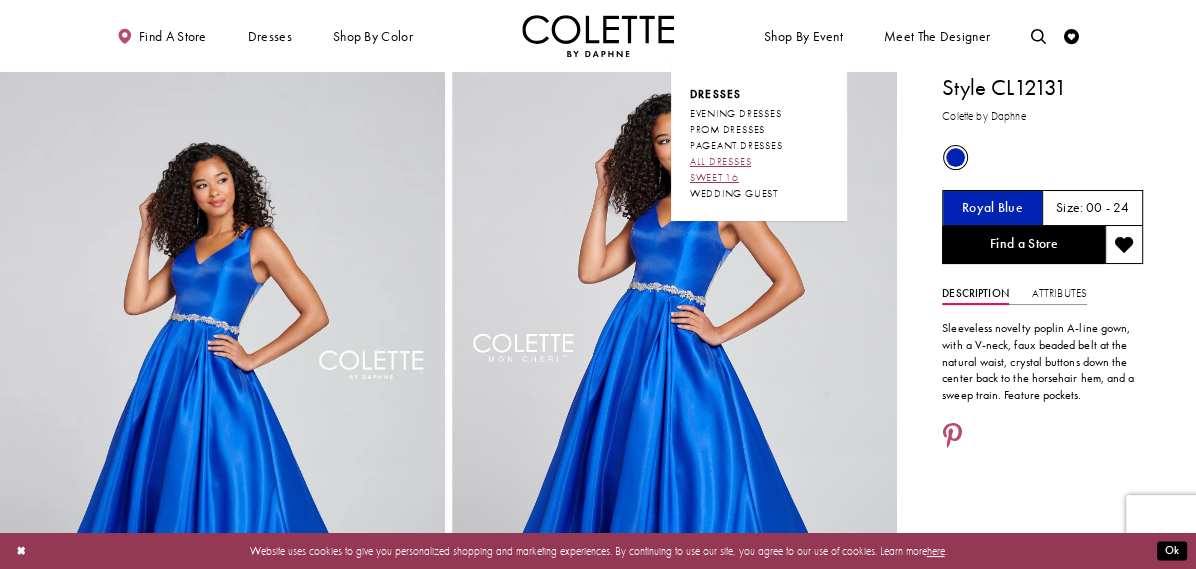 drag, startPoint x: 725, startPoint y: 174, endPoint x: 760, endPoint y: 167, distance: 35.69314 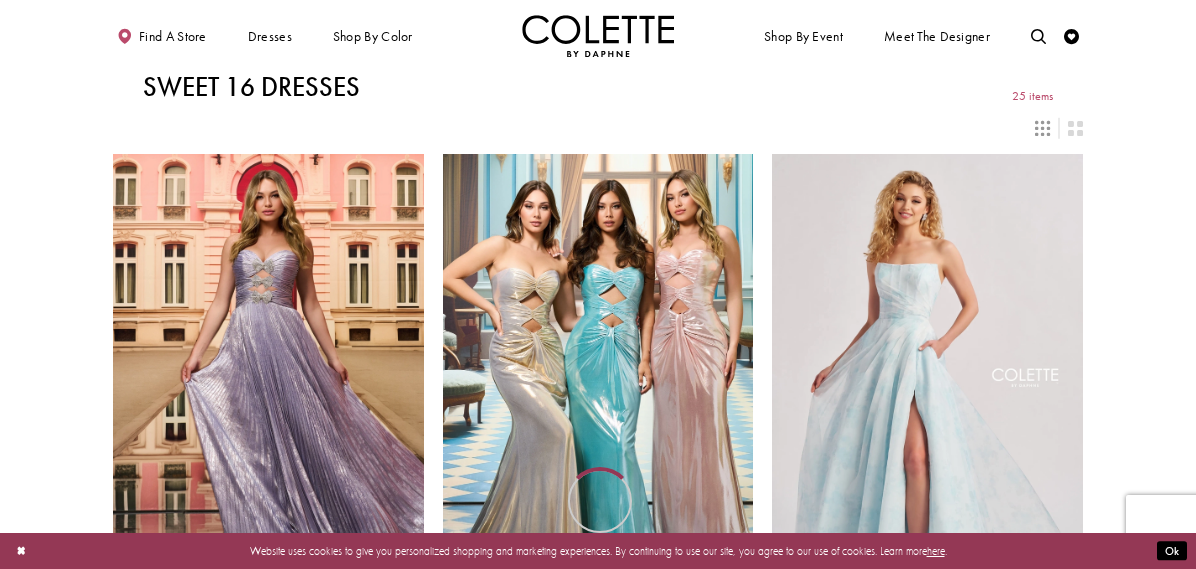 scroll, scrollTop: 0, scrollLeft: 0, axis: both 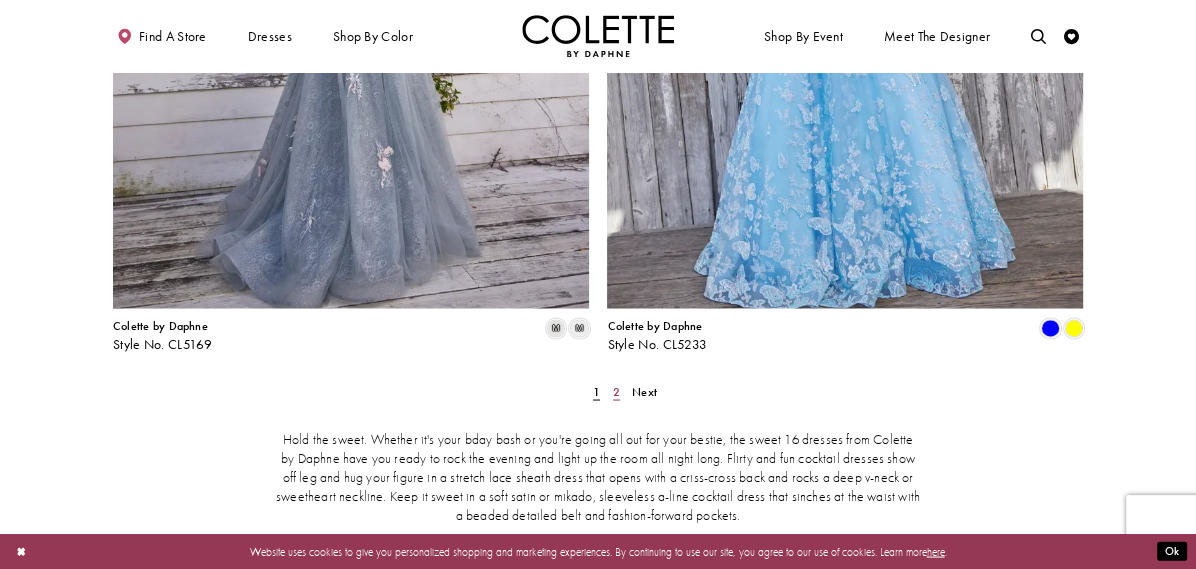 click on "2" at bounding box center [616, 391] 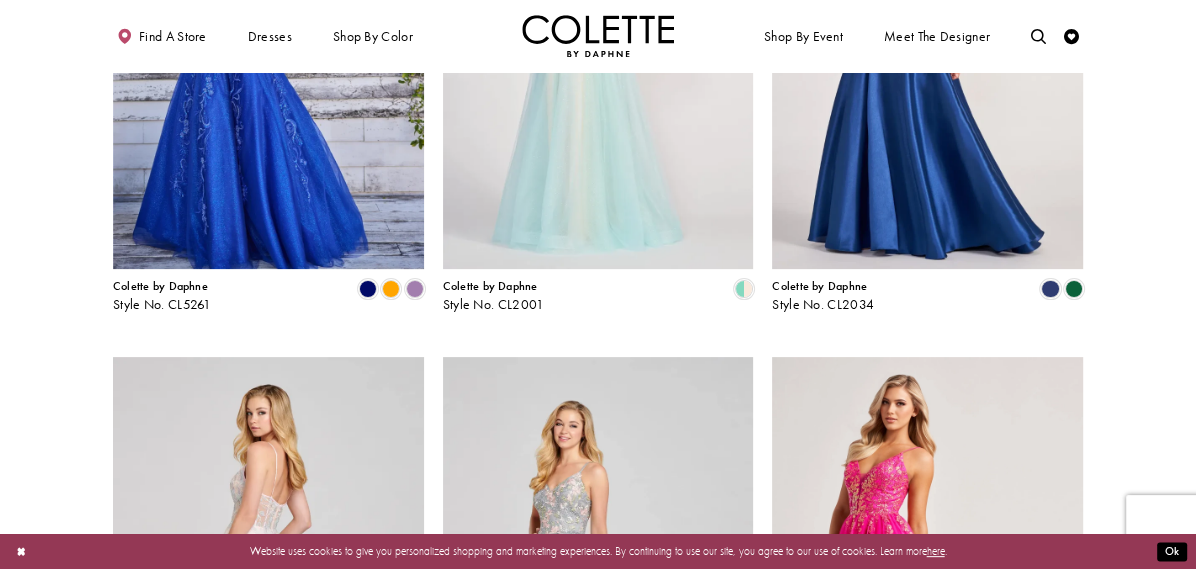 scroll, scrollTop: 0, scrollLeft: 0, axis: both 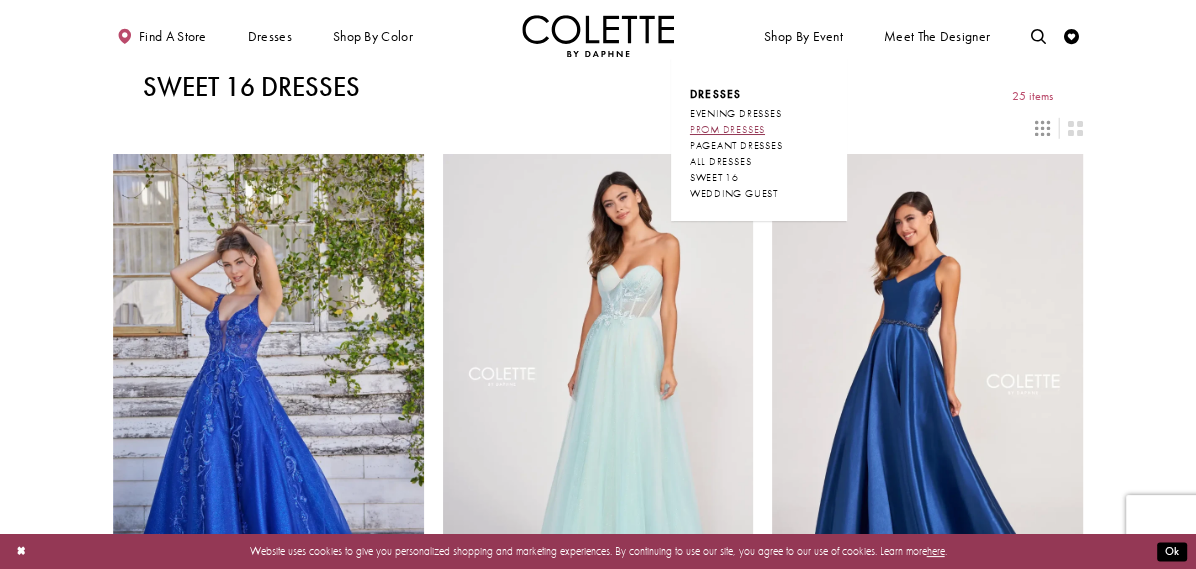 click on "PROM DRESSES" at bounding box center (727, 129) 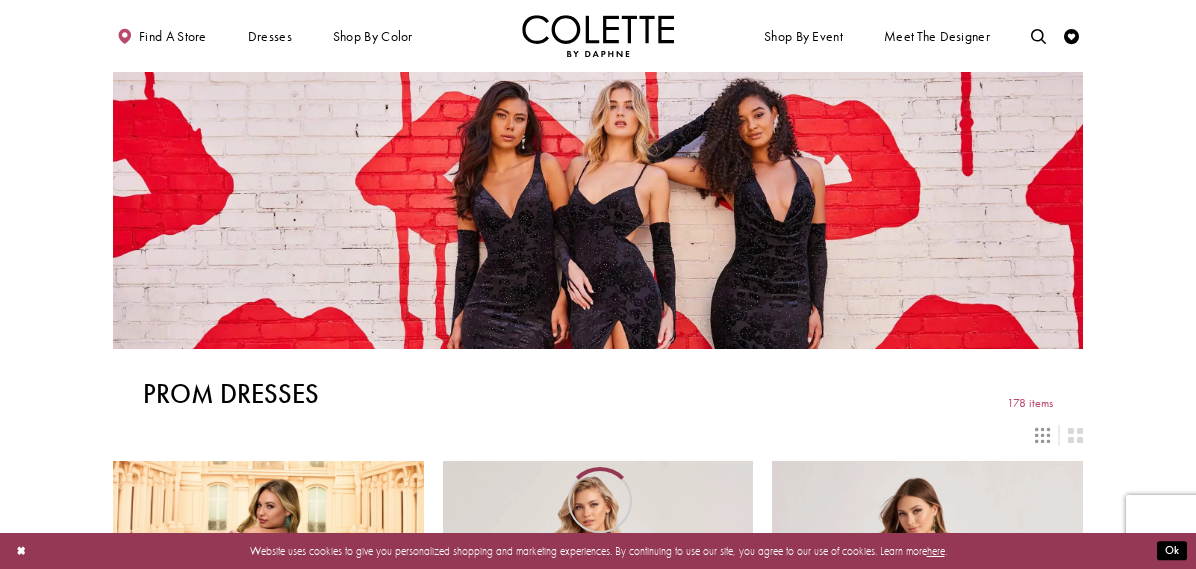 scroll, scrollTop: 0, scrollLeft: 0, axis: both 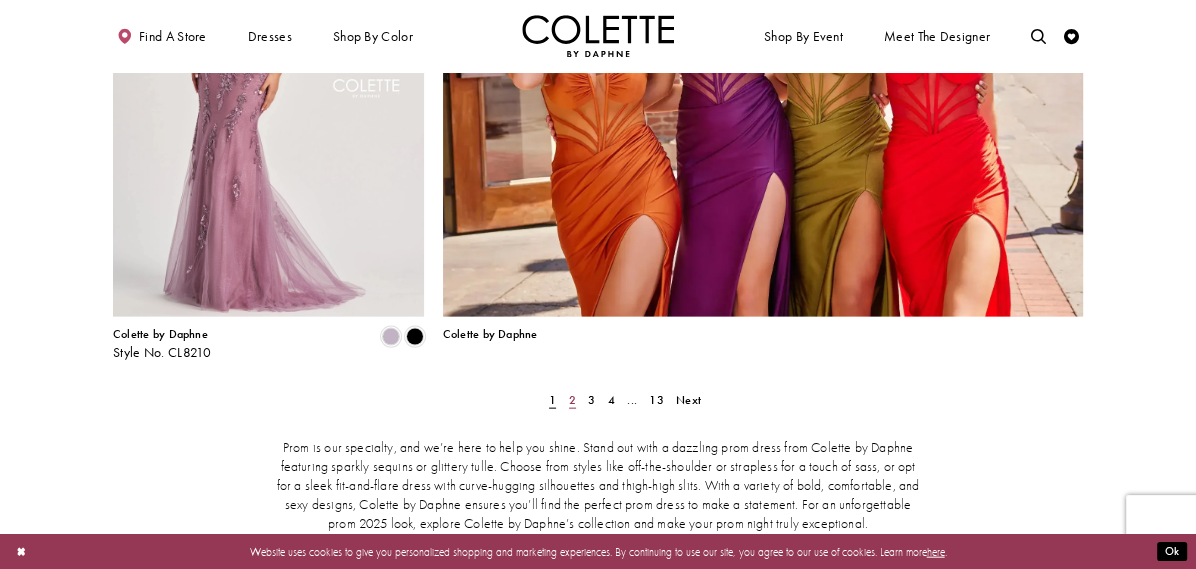 click on "2" at bounding box center [572, 400] 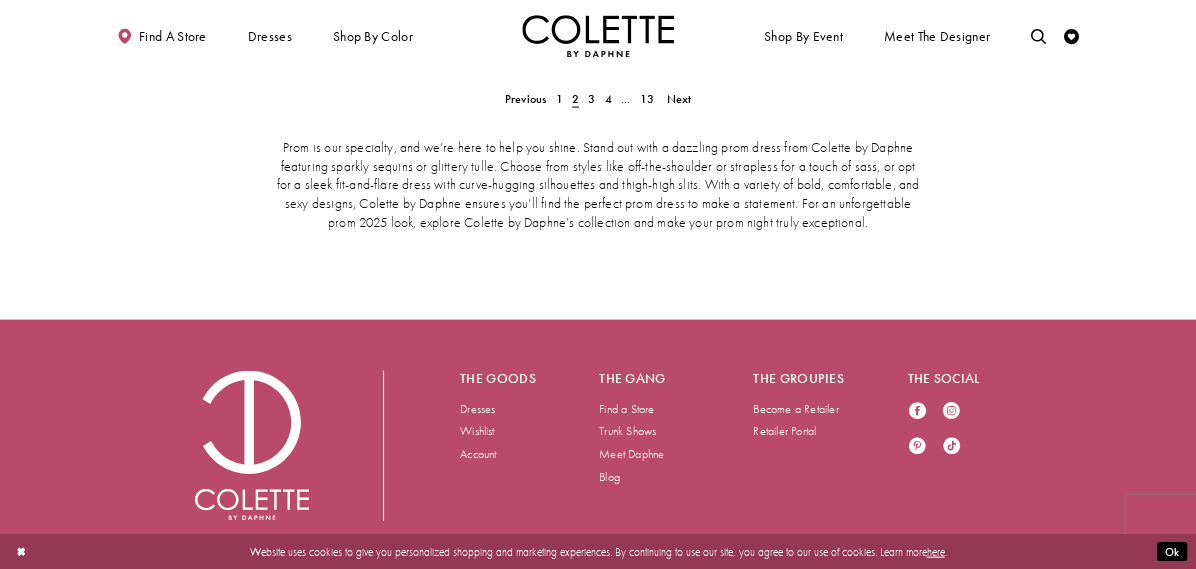 scroll, scrollTop: 3200, scrollLeft: 0, axis: vertical 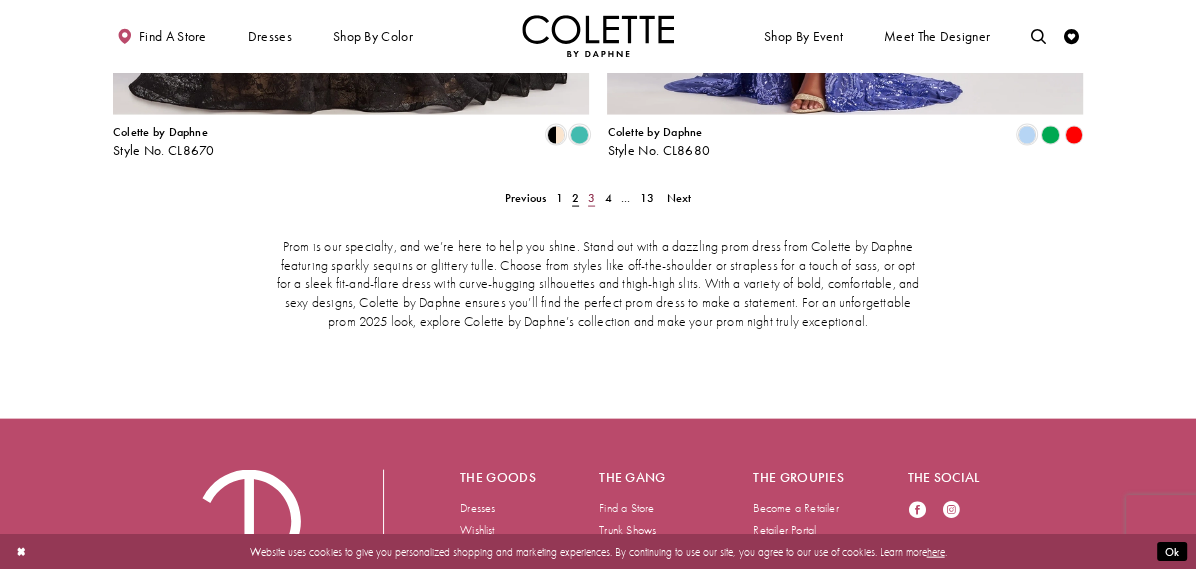 click on "3" at bounding box center (526, 198) 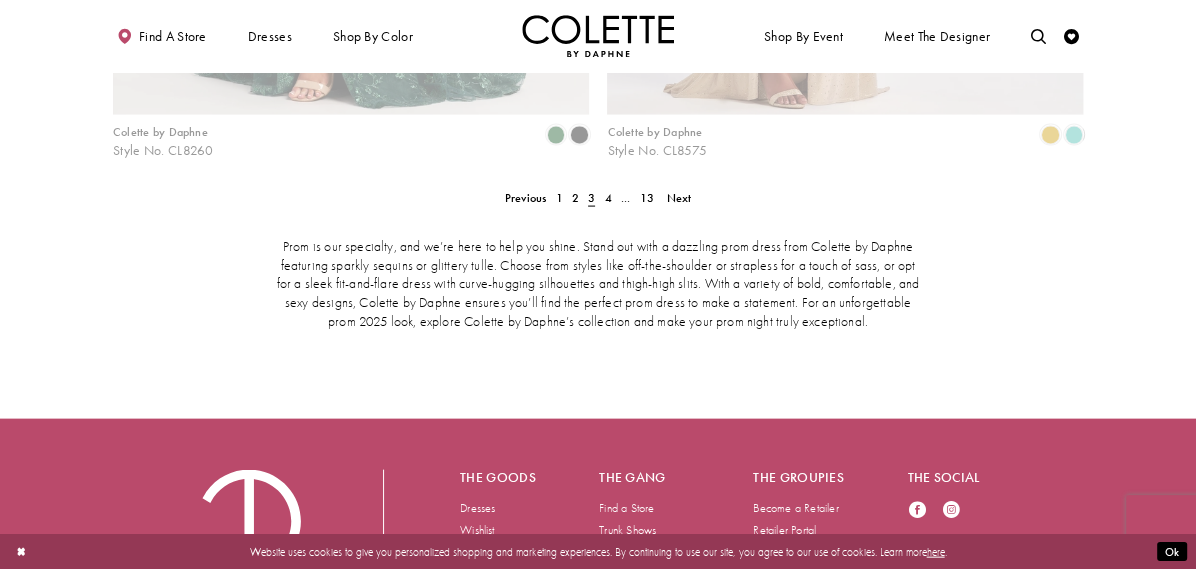 scroll, scrollTop: 389, scrollLeft: 0, axis: vertical 